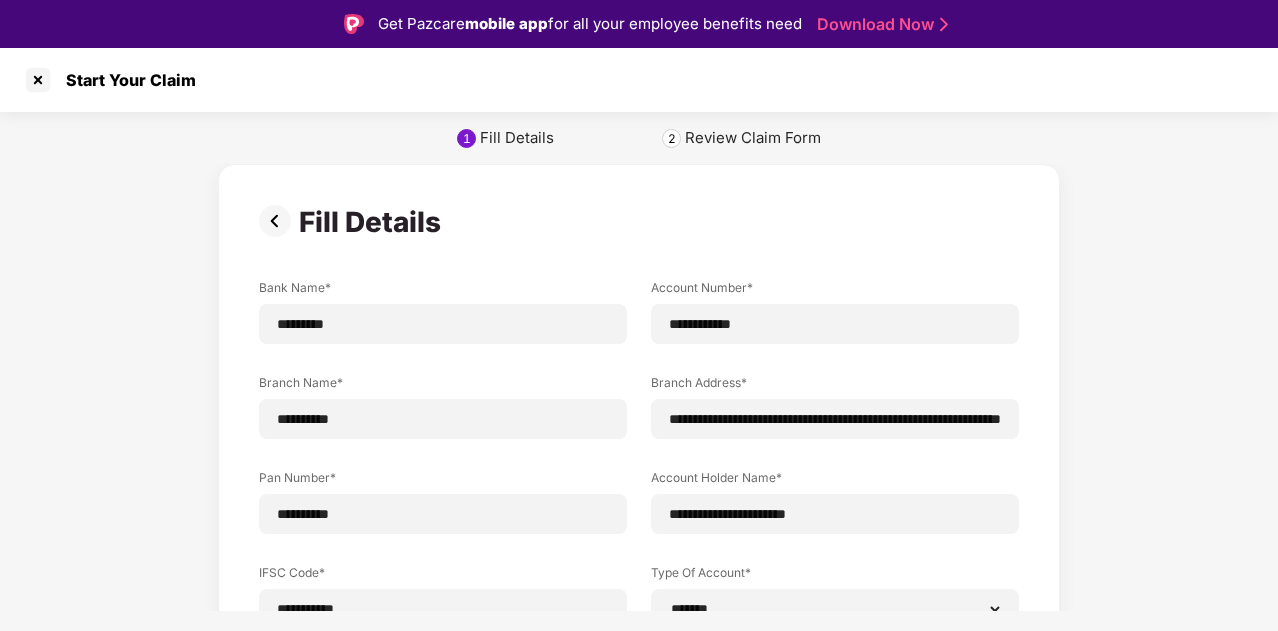 select on "*******" 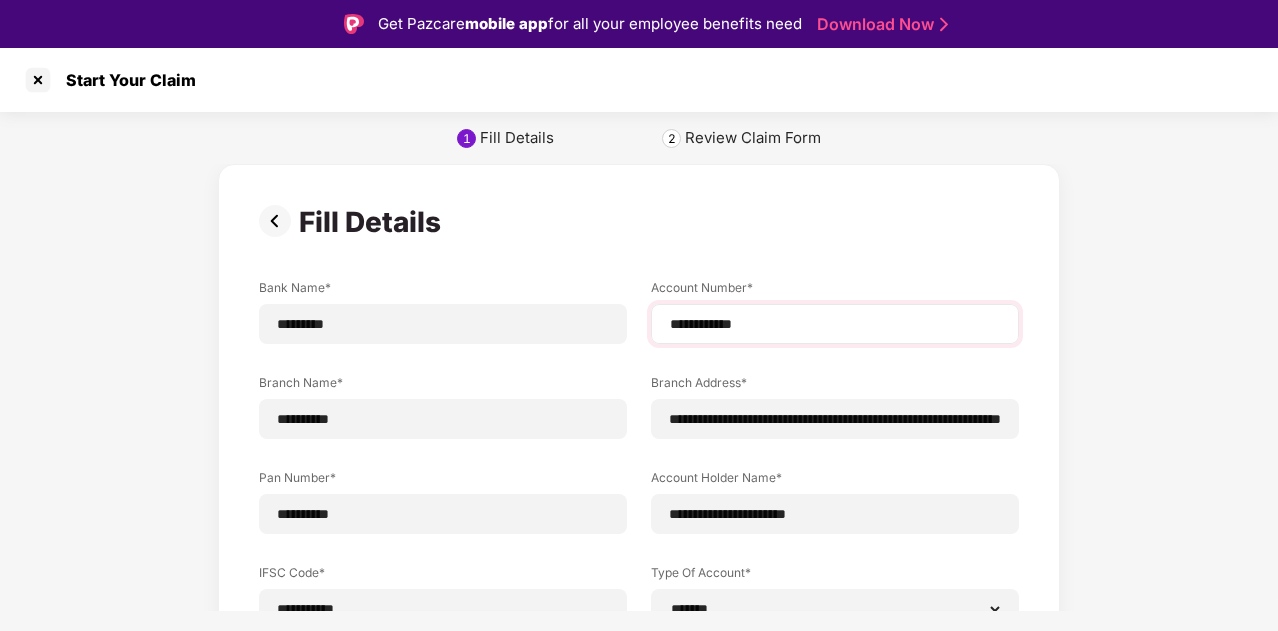 scroll, scrollTop: 0, scrollLeft: 0, axis: both 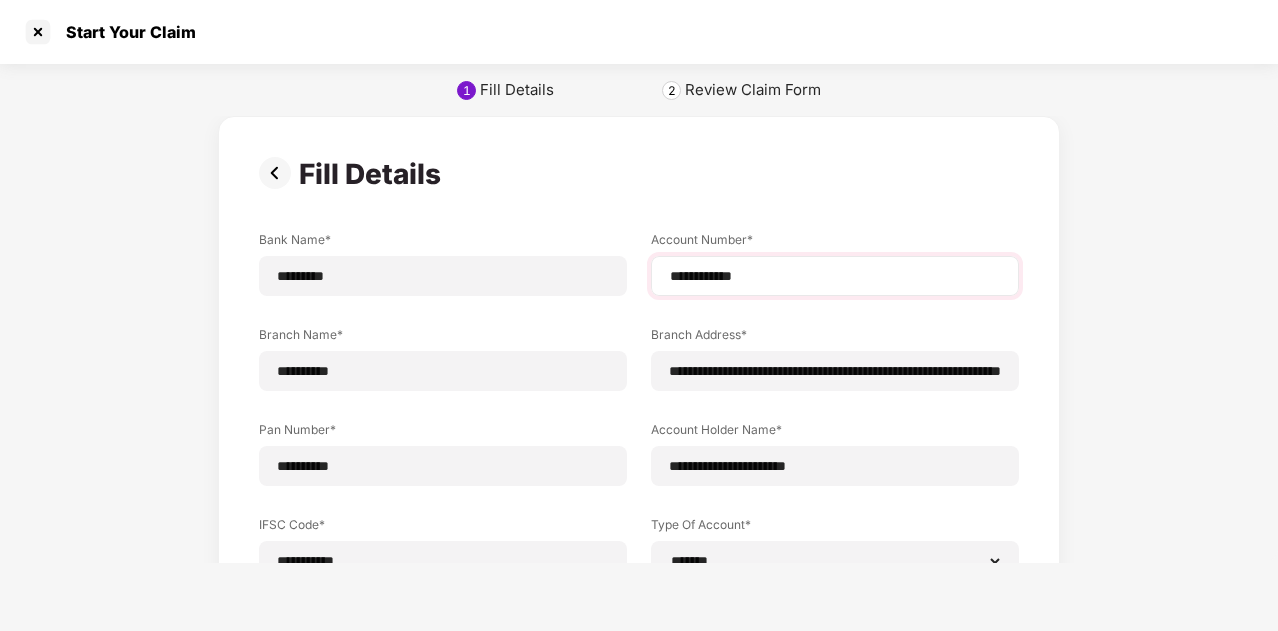 click on "**********" at bounding box center [835, 276] 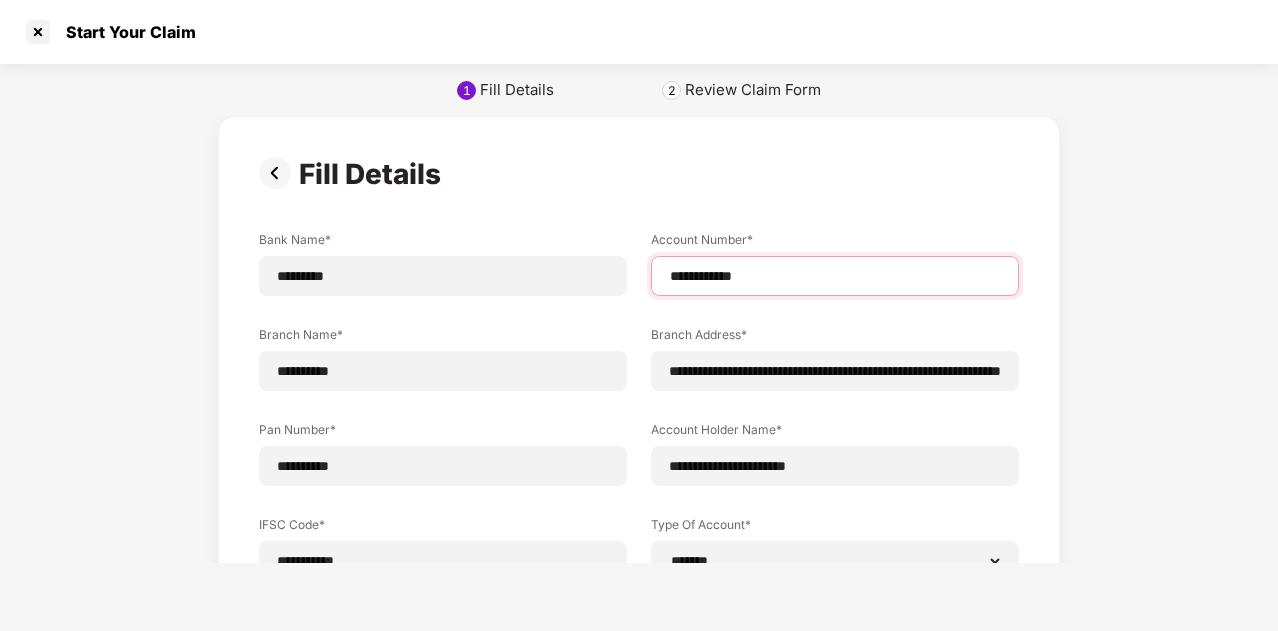click on "**********" at bounding box center (835, 276) 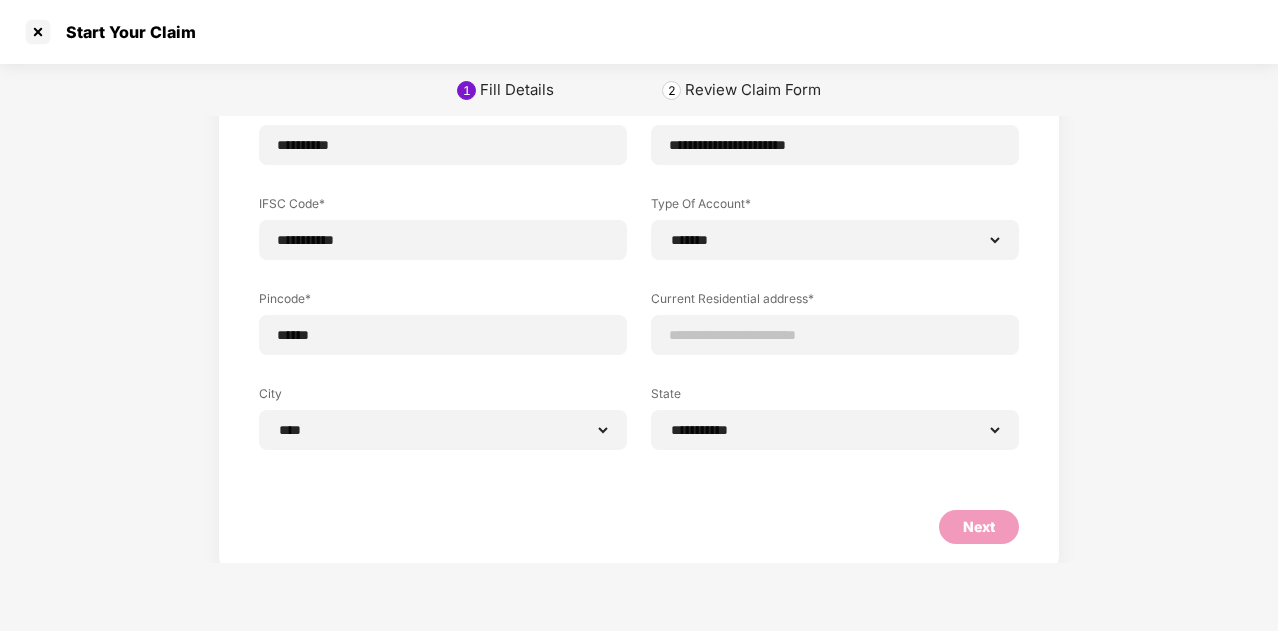 scroll, scrollTop: 330, scrollLeft: 0, axis: vertical 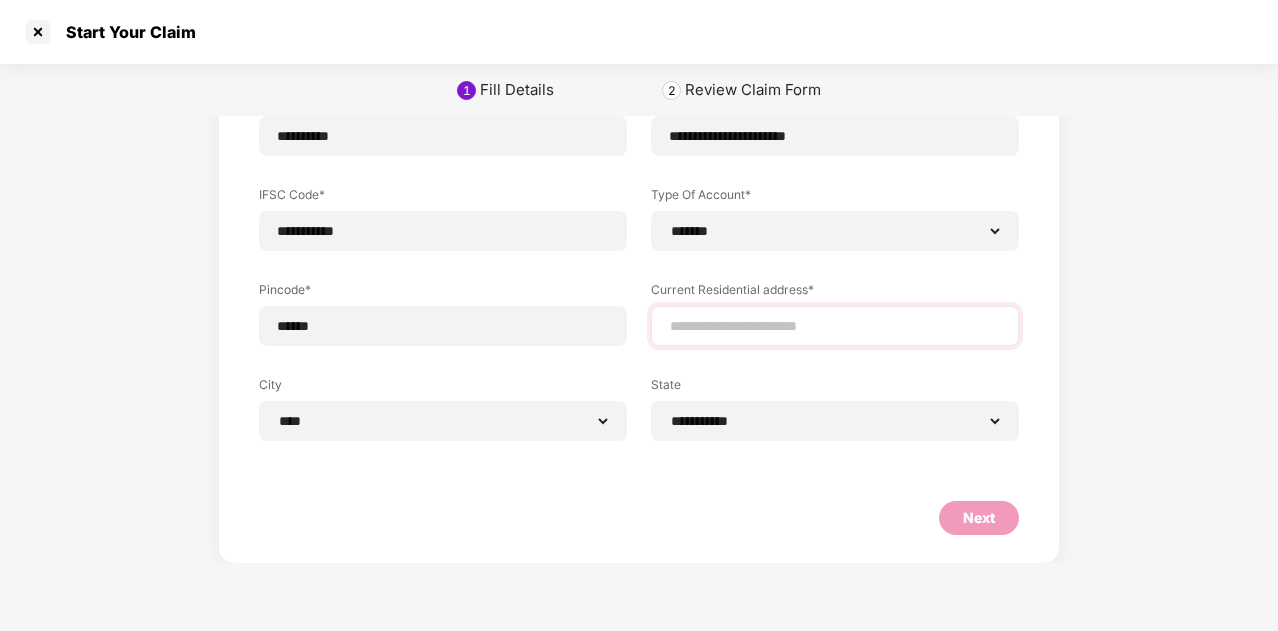 type on "**********" 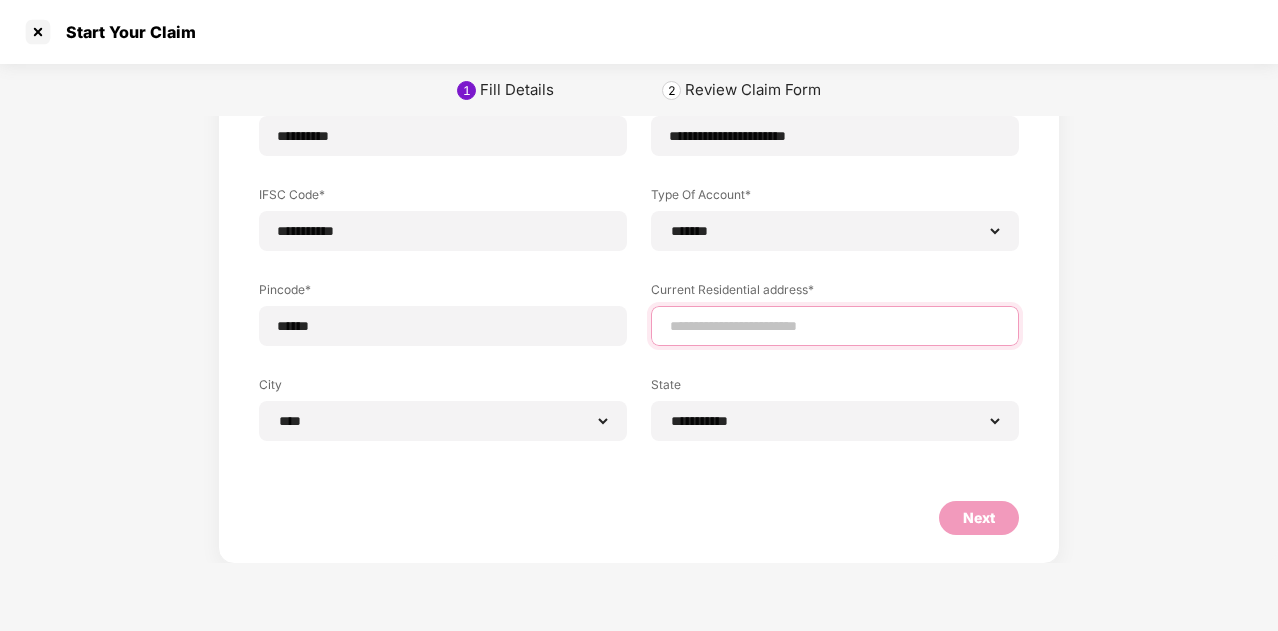 click at bounding box center [835, 326] 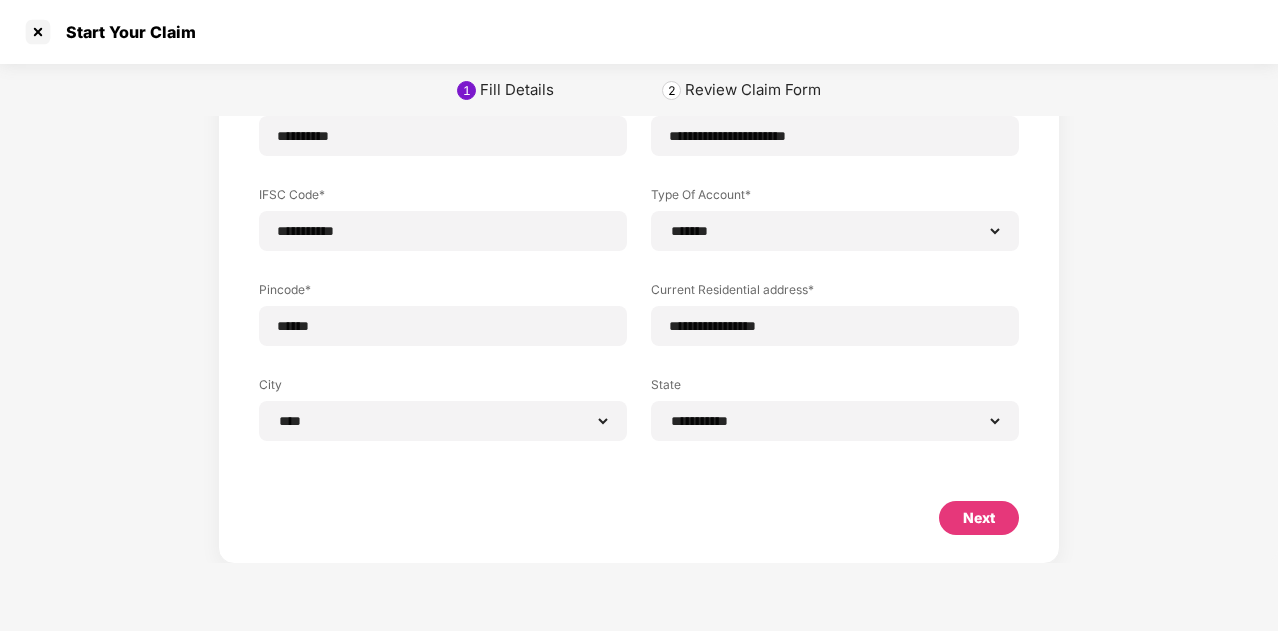click on "**********" at bounding box center [639, 232] 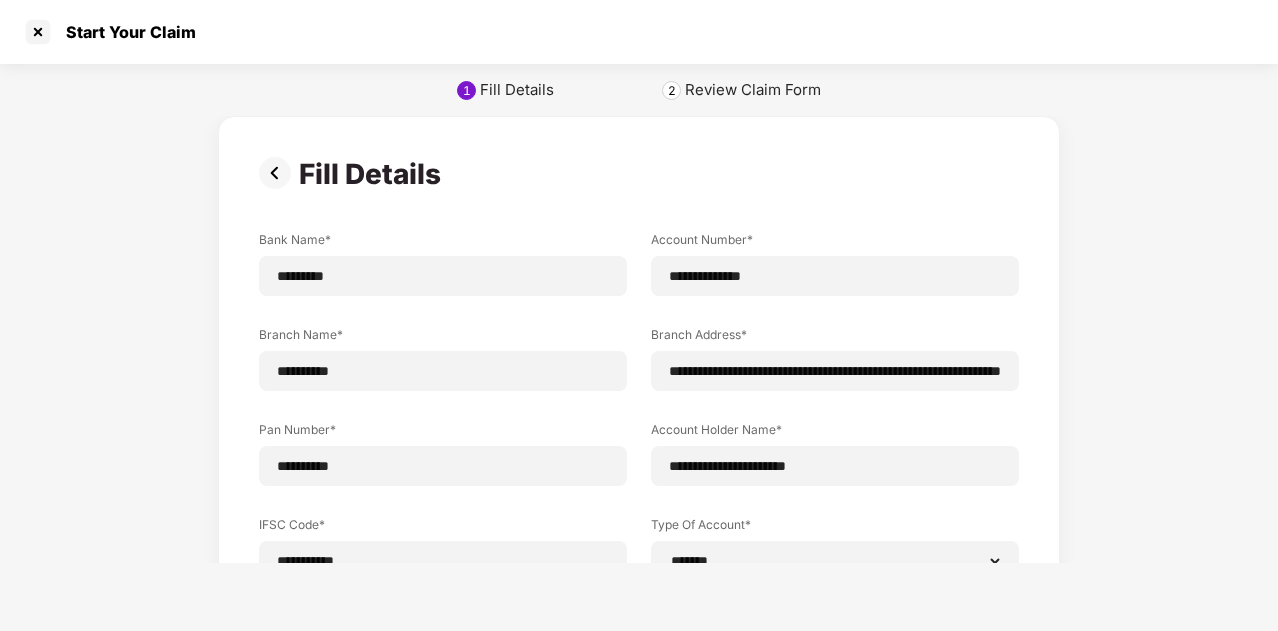 scroll, scrollTop: 330, scrollLeft: 0, axis: vertical 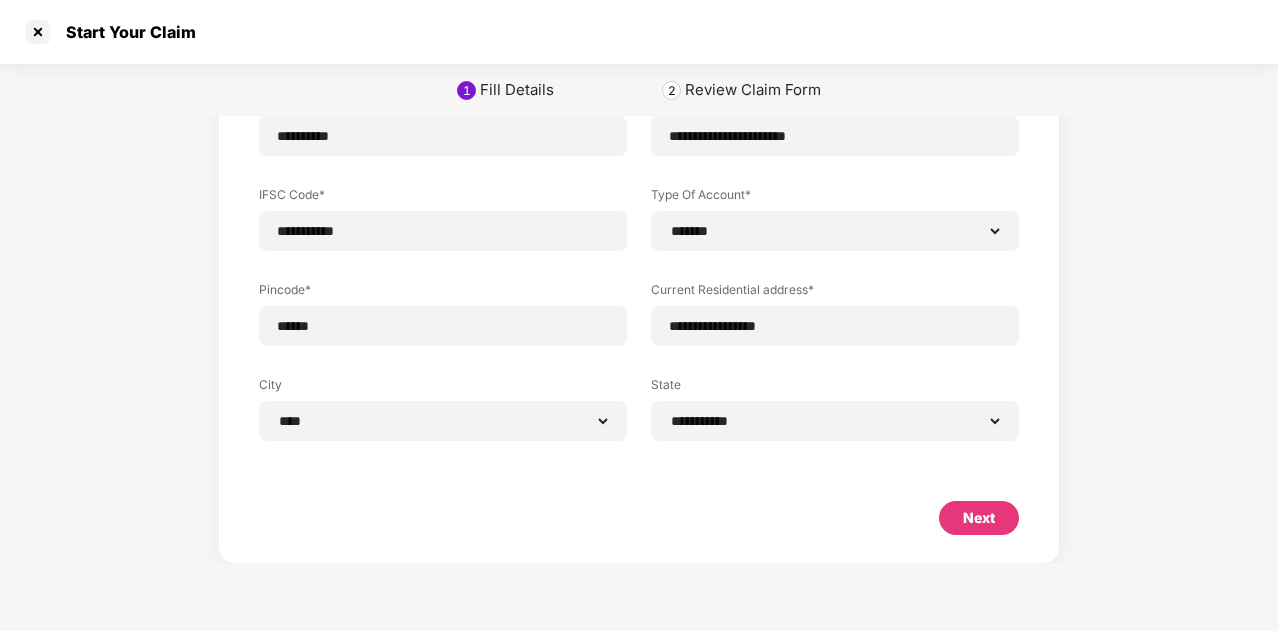 click on "Next" at bounding box center (979, 518) 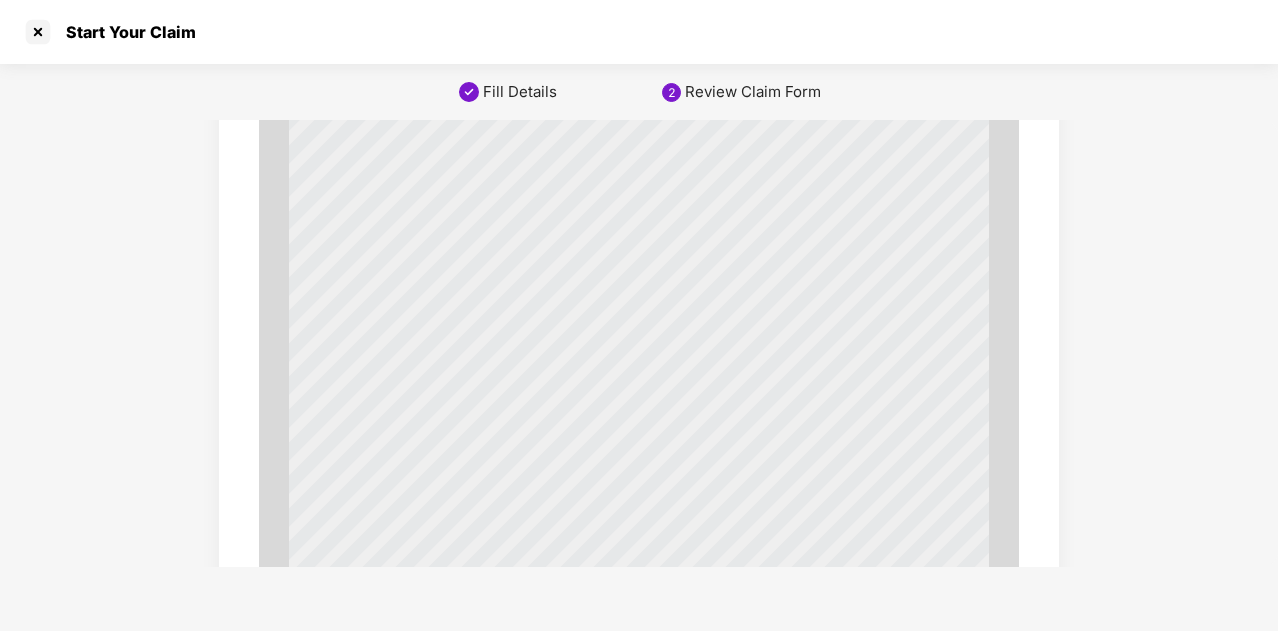 scroll, scrollTop: 0, scrollLeft: 0, axis: both 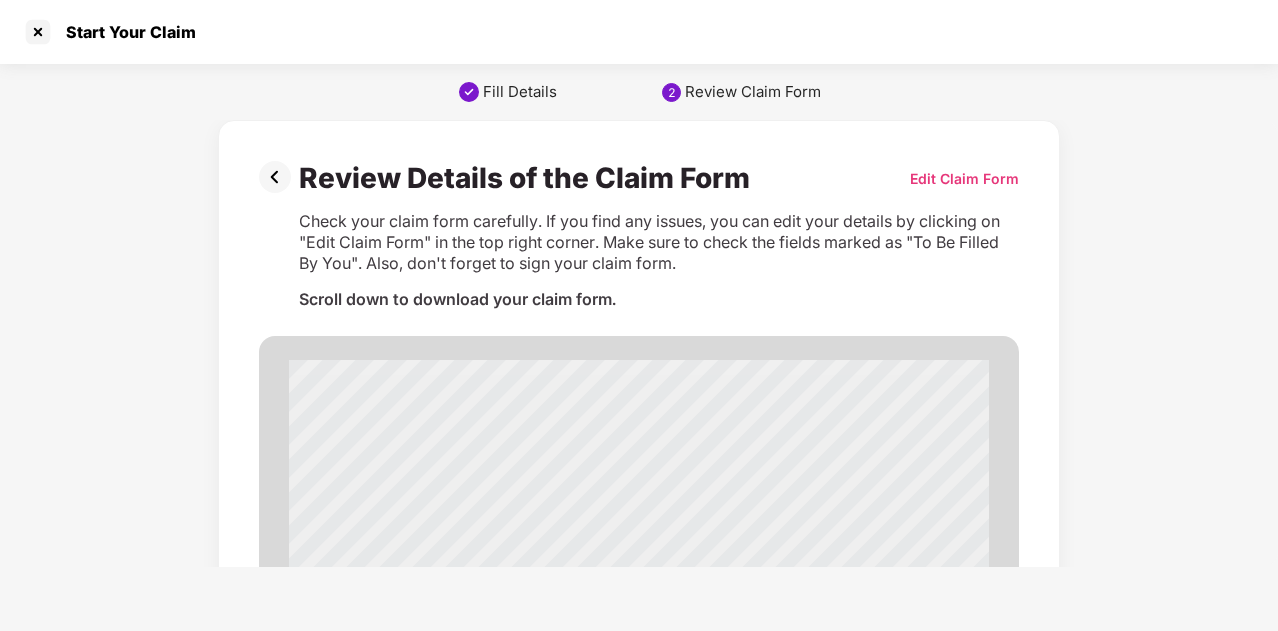 click on "Edit Claim Form" at bounding box center [964, 178] 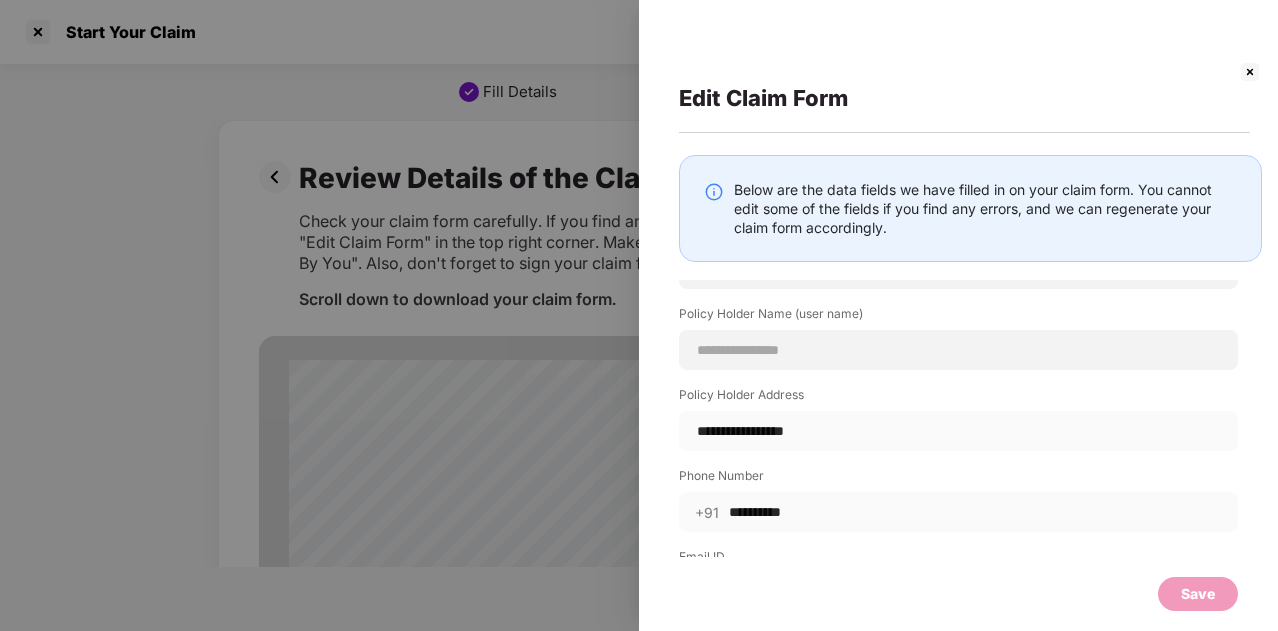scroll, scrollTop: 0, scrollLeft: 0, axis: both 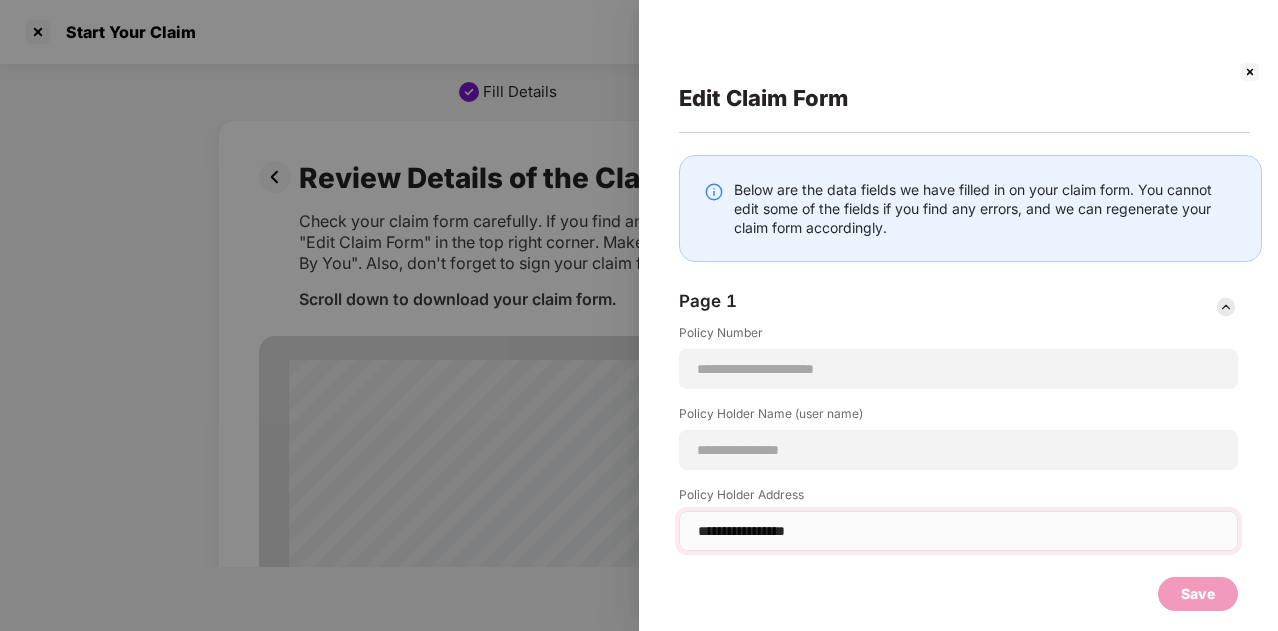 click on "**********" at bounding box center [958, 531] 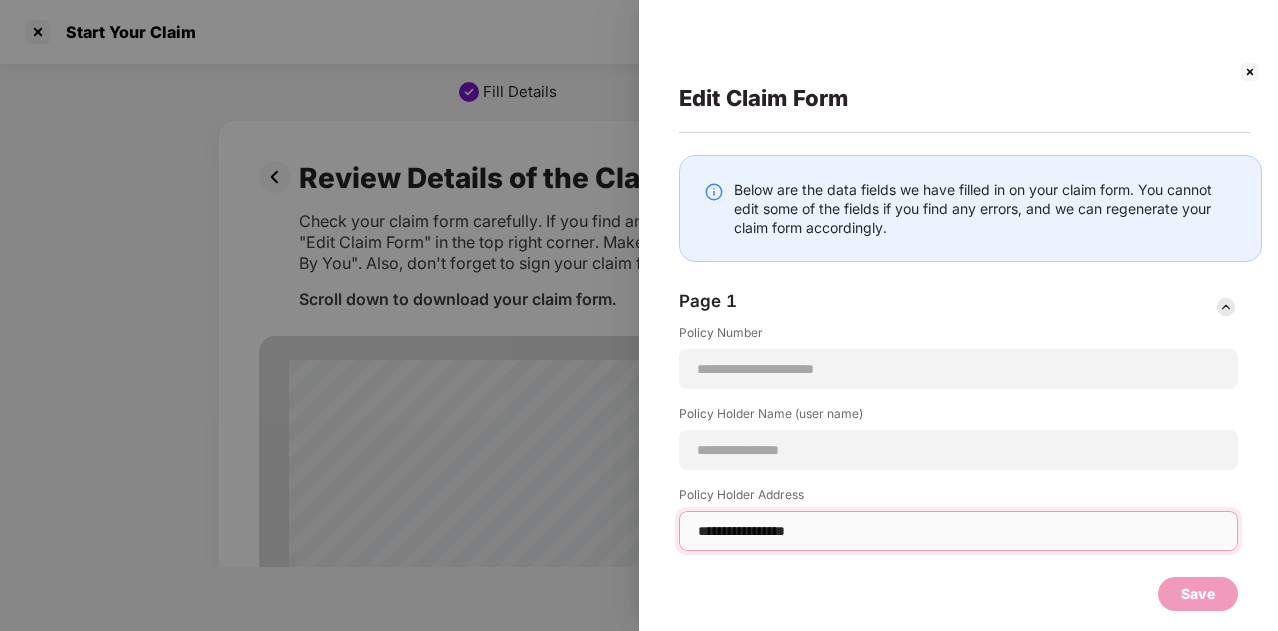 click on "**********" at bounding box center [958, 531] 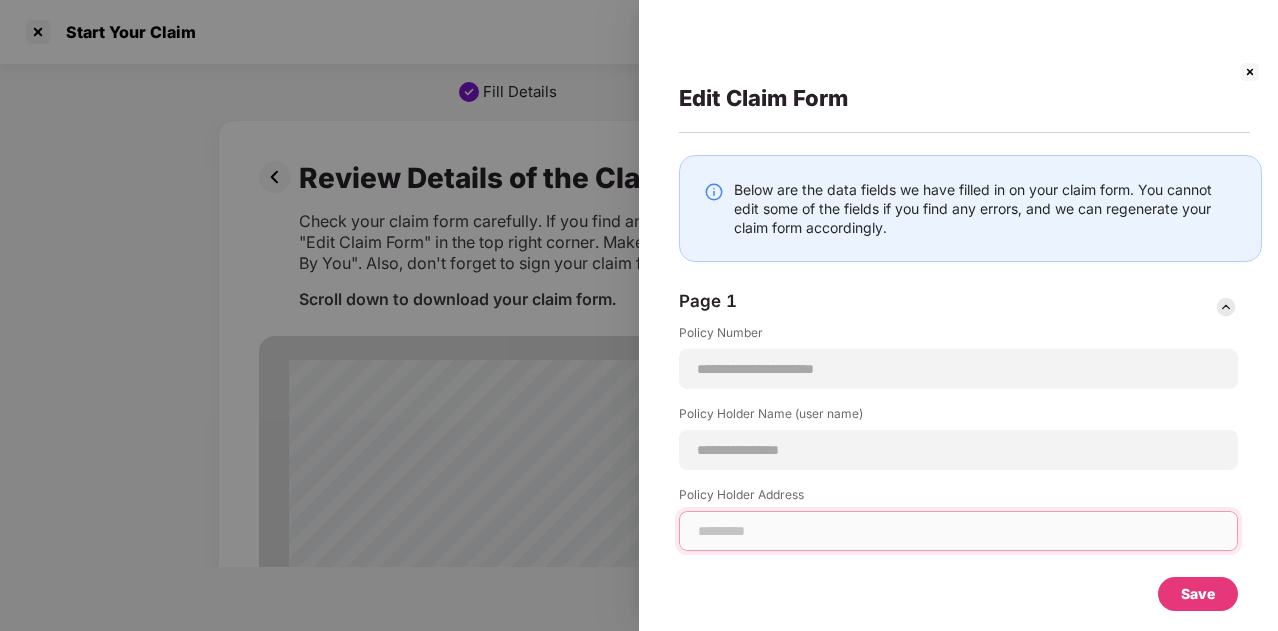 type on "*" 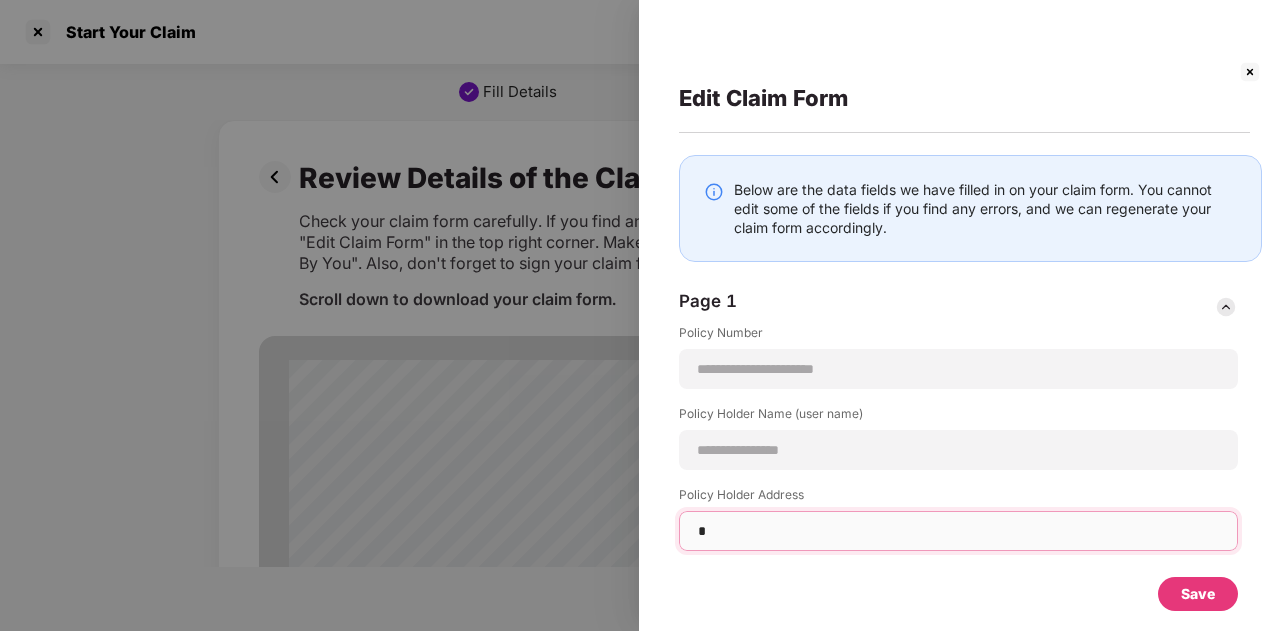 type on "**" 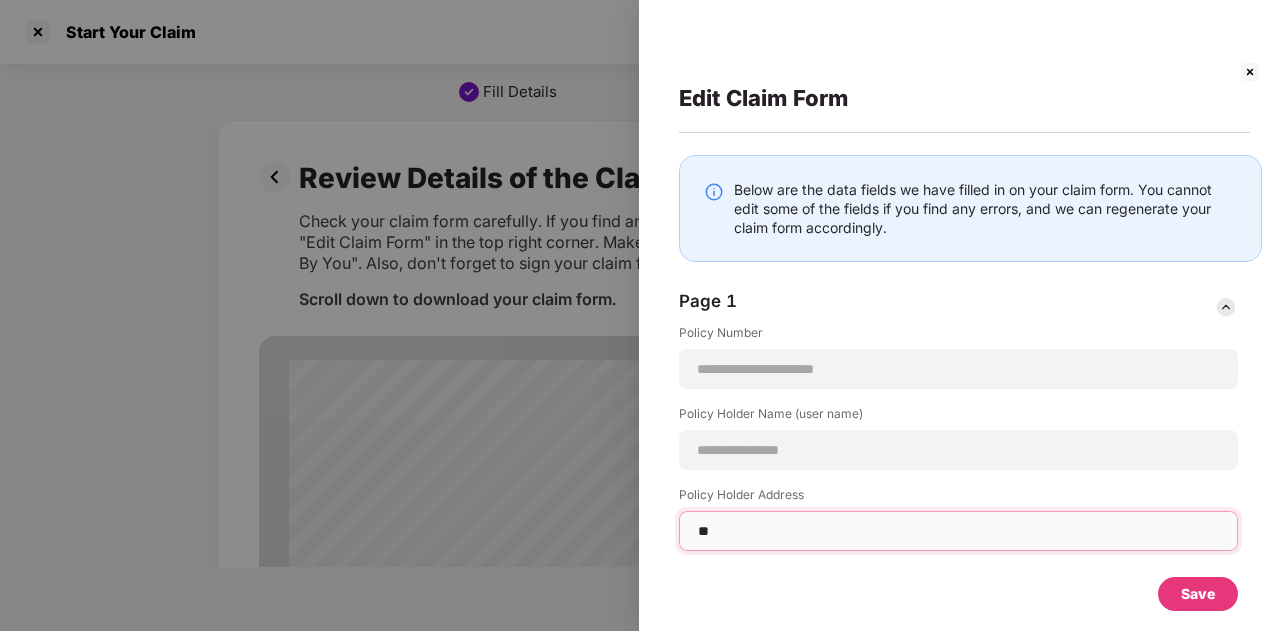 type on "***" 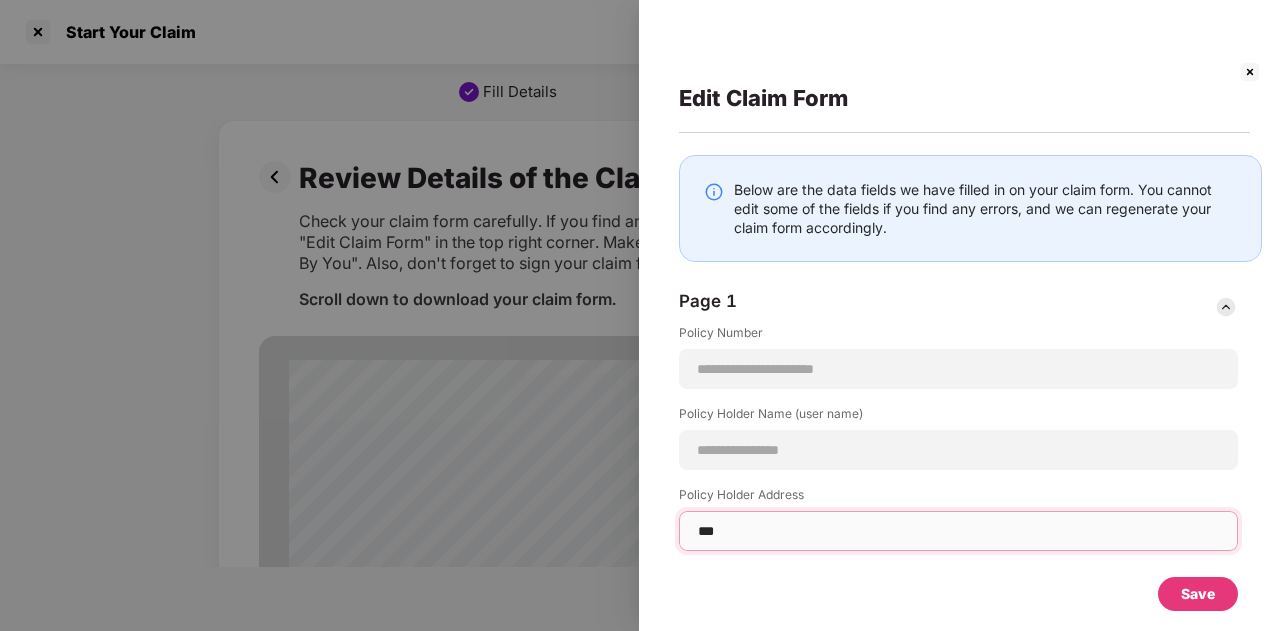 type on "**********" 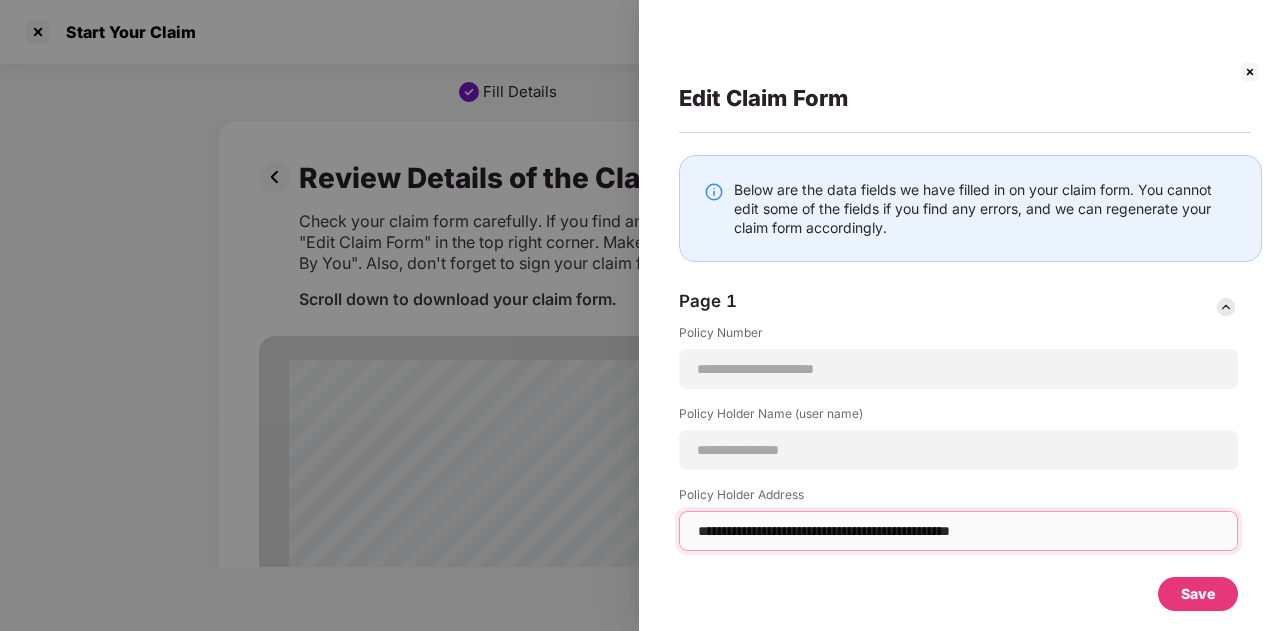 type on "**********" 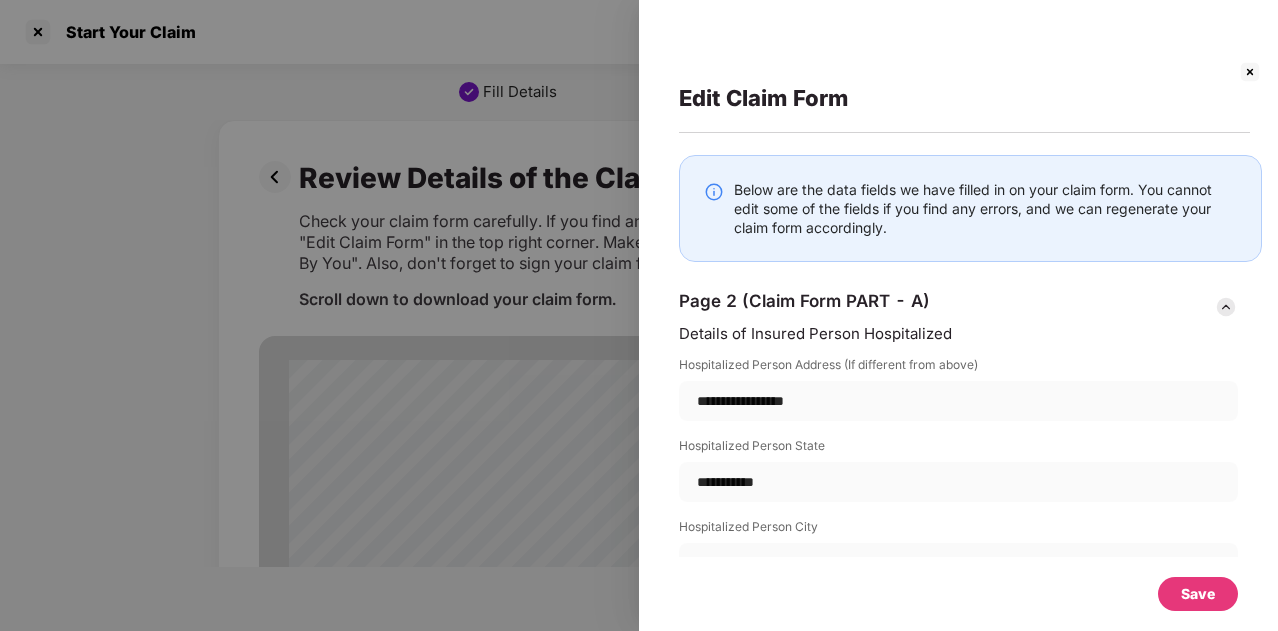 scroll, scrollTop: 2000, scrollLeft: 0, axis: vertical 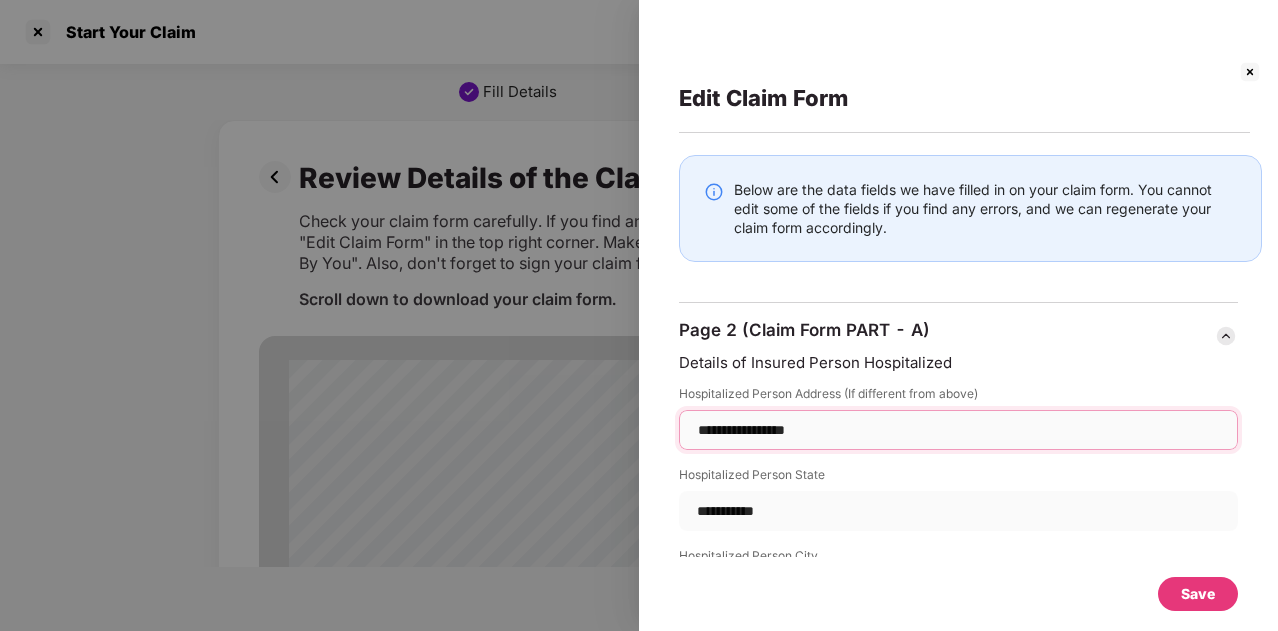 click on "**********" at bounding box center (958, 430) 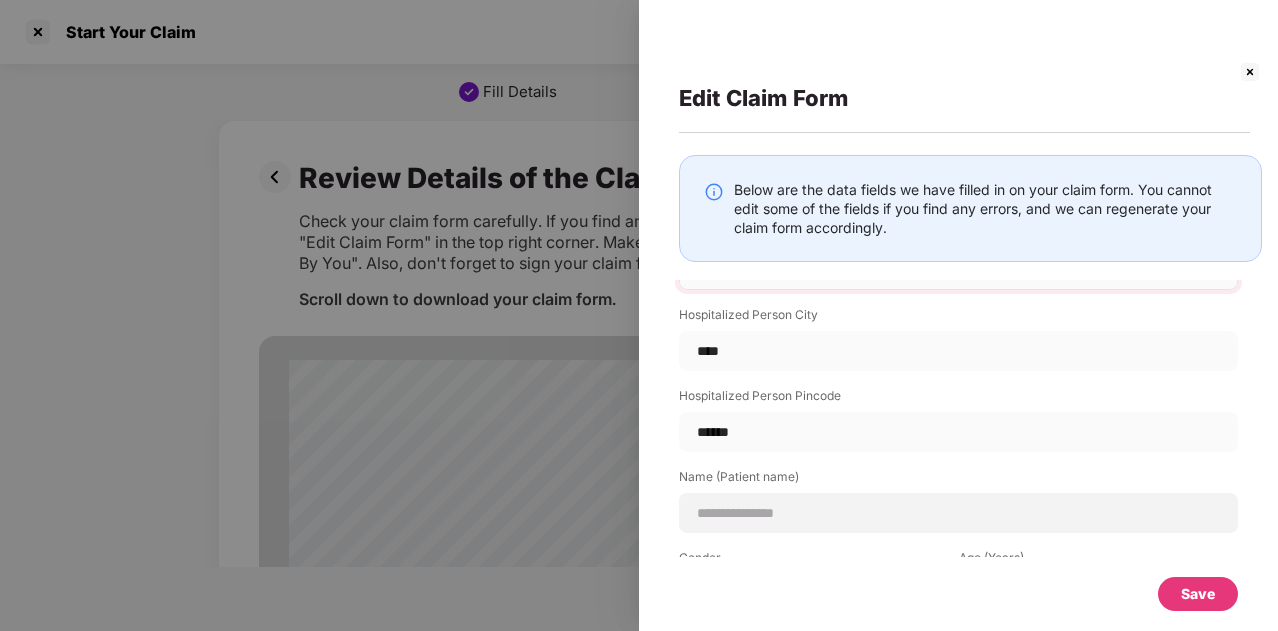 scroll, scrollTop: 2200, scrollLeft: 0, axis: vertical 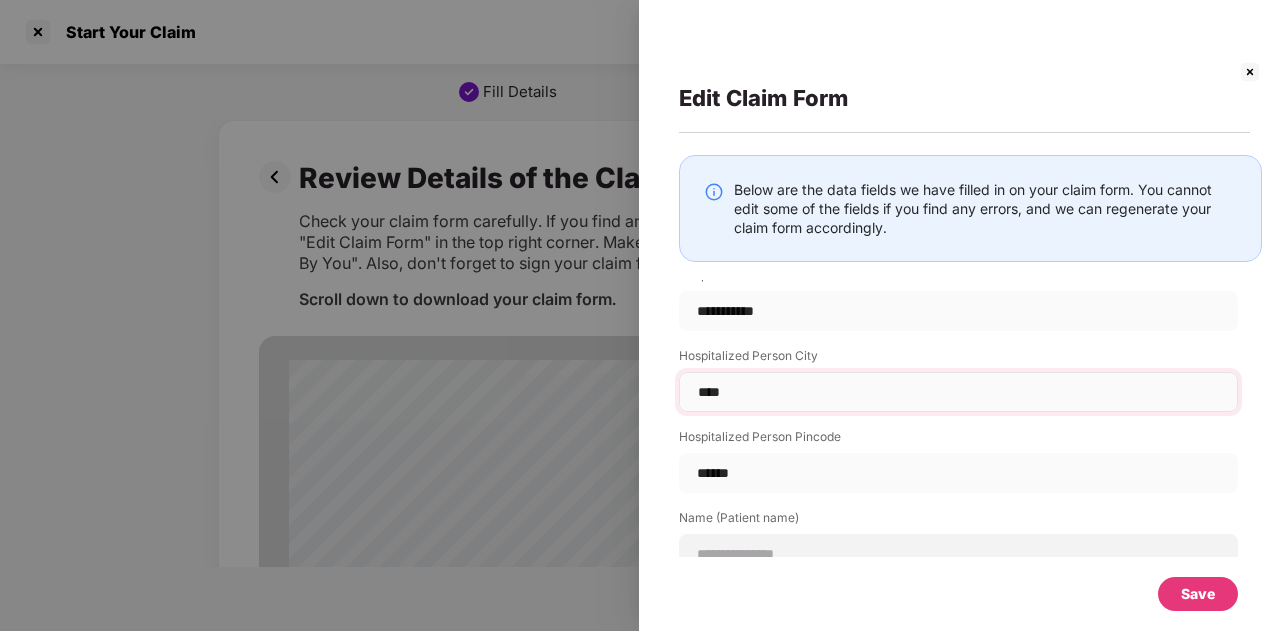 type on "**********" 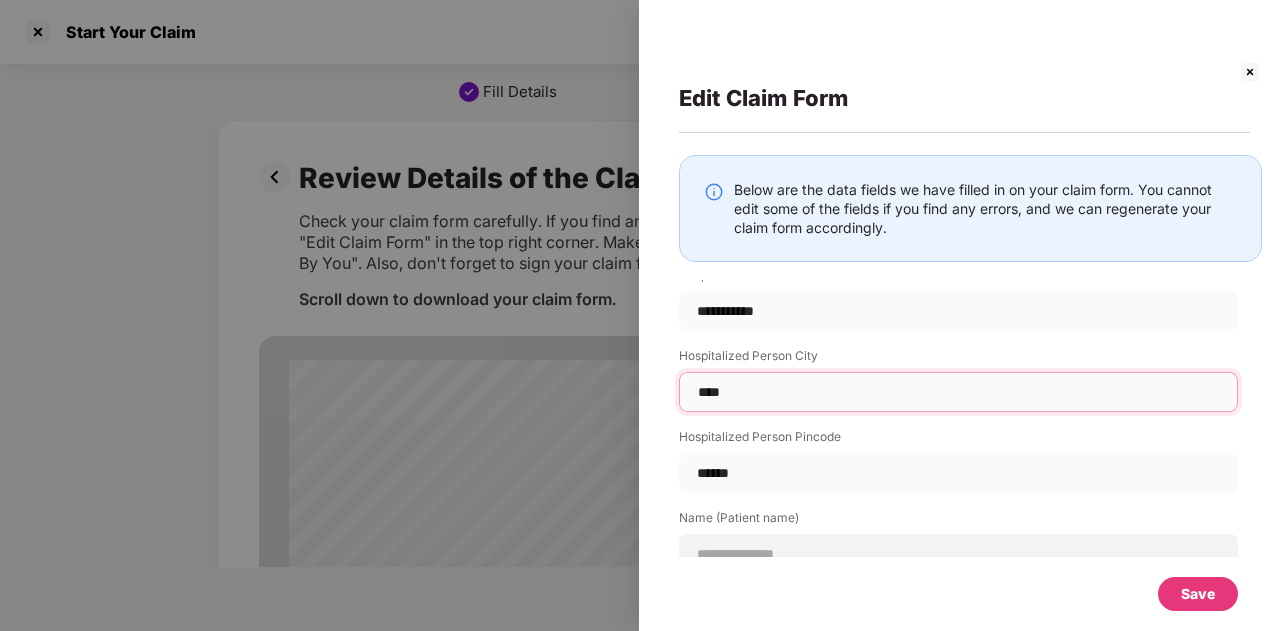 click on "****" at bounding box center (958, 392) 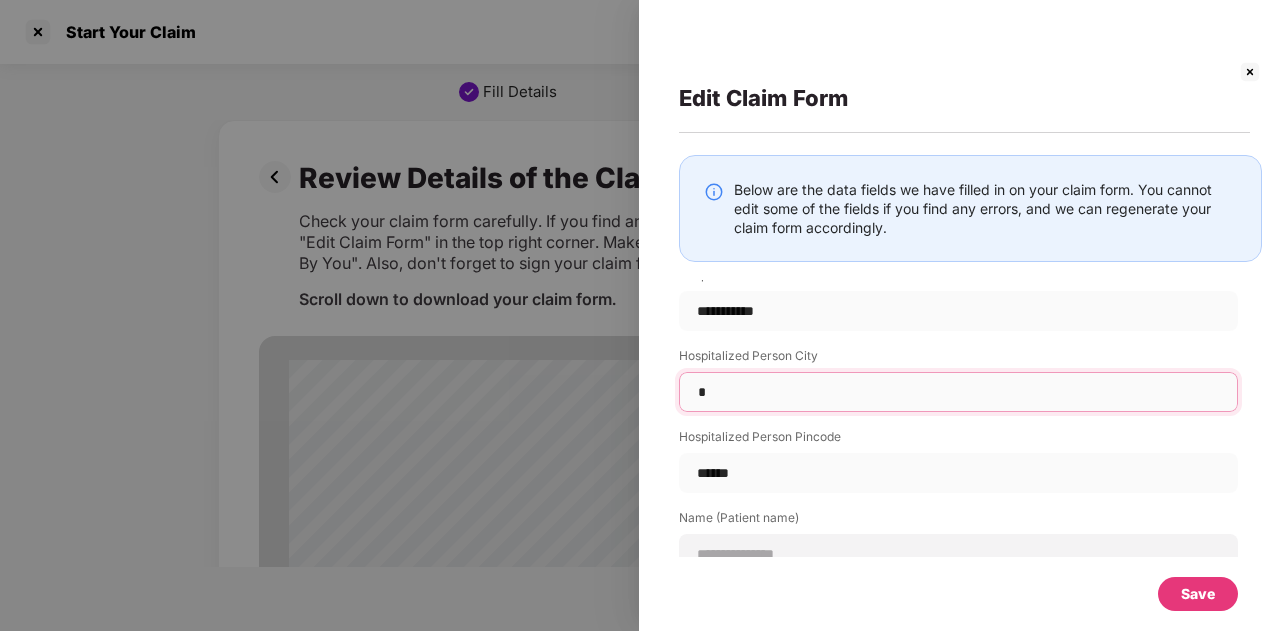 type on "********" 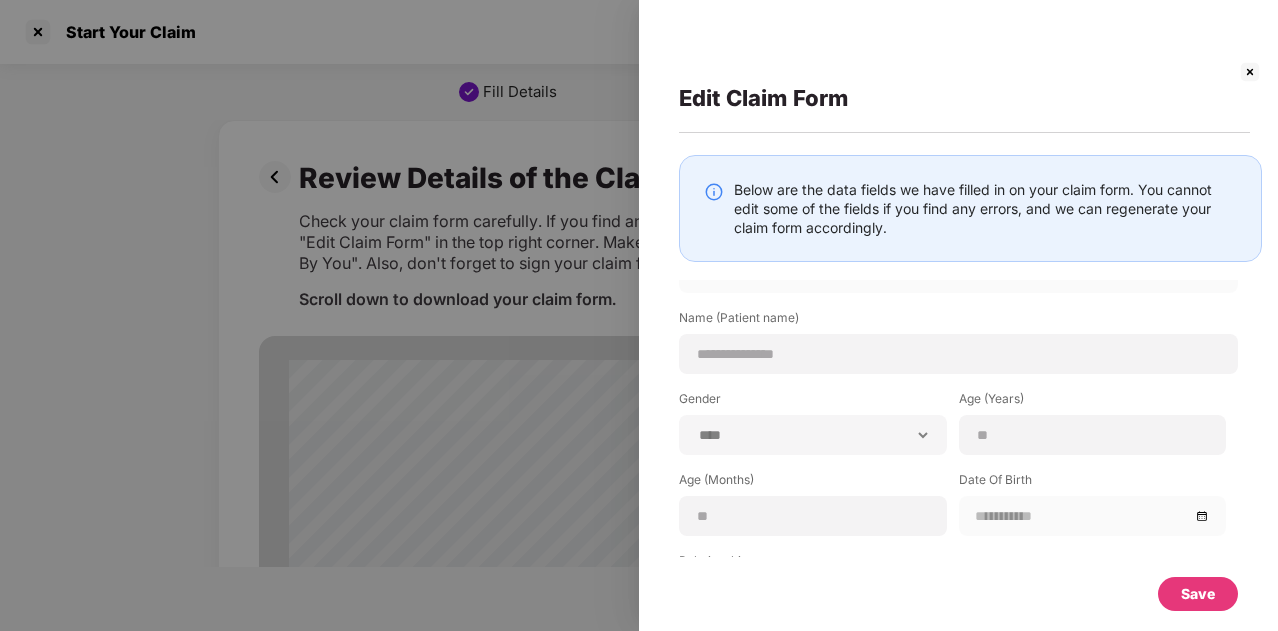 scroll, scrollTop: 2200, scrollLeft: 0, axis: vertical 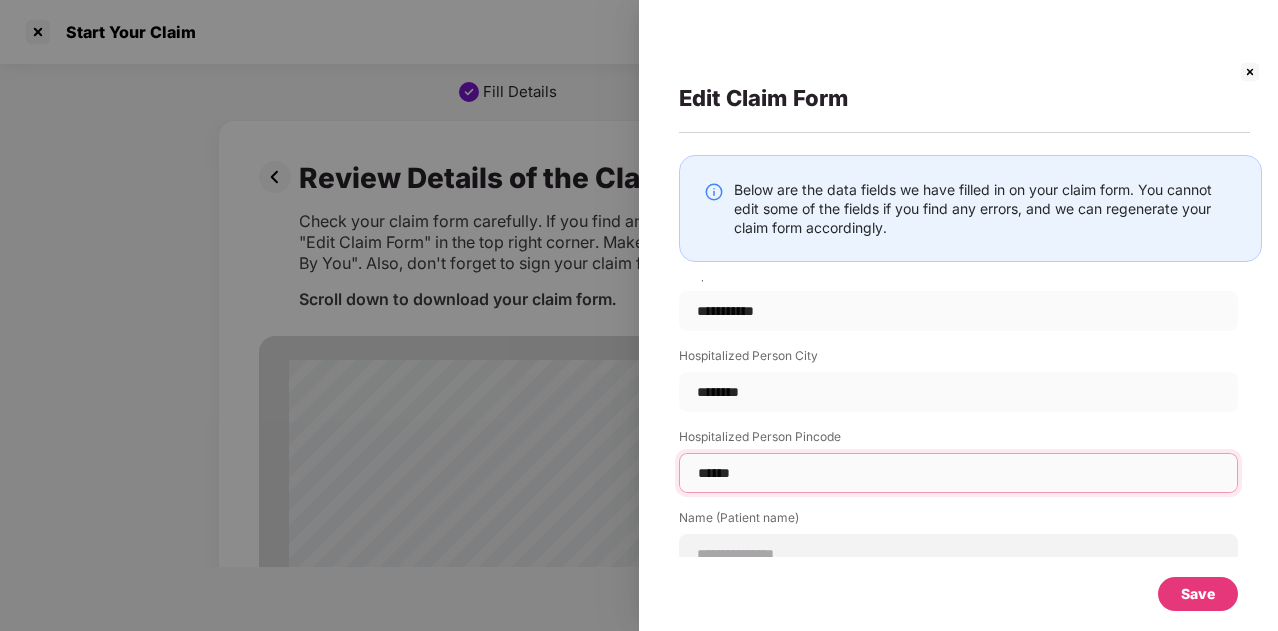 click on "******" at bounding box center [958, 473] 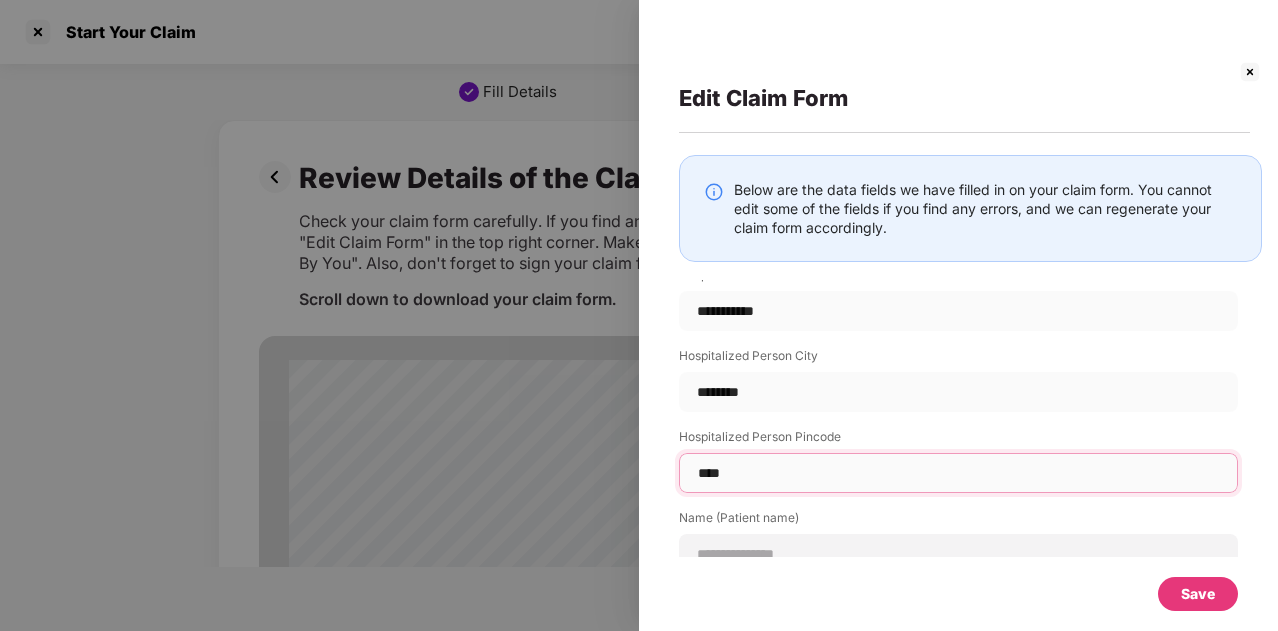 type on "*****" 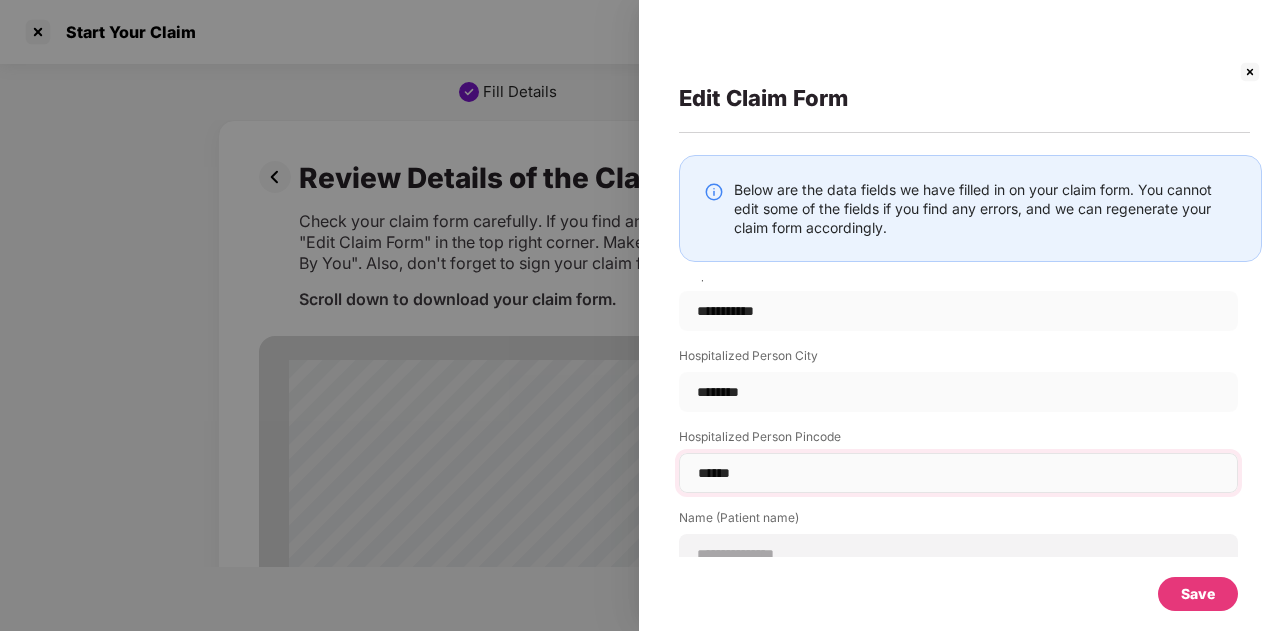 select on "*******" 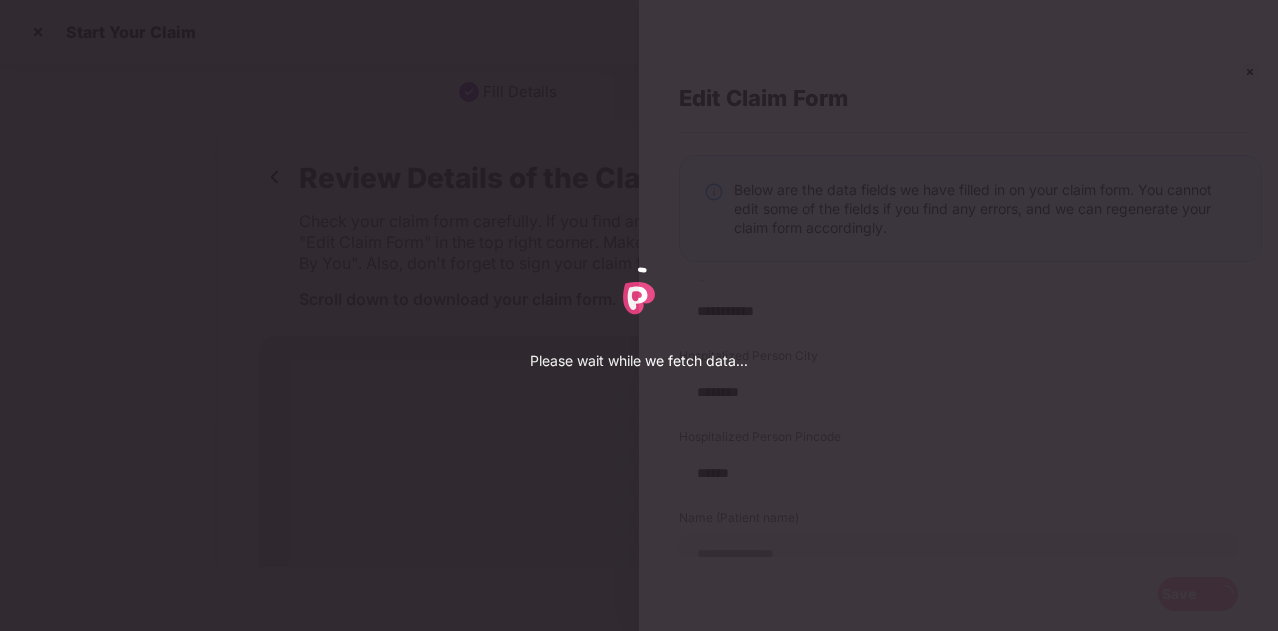 select on "*******" 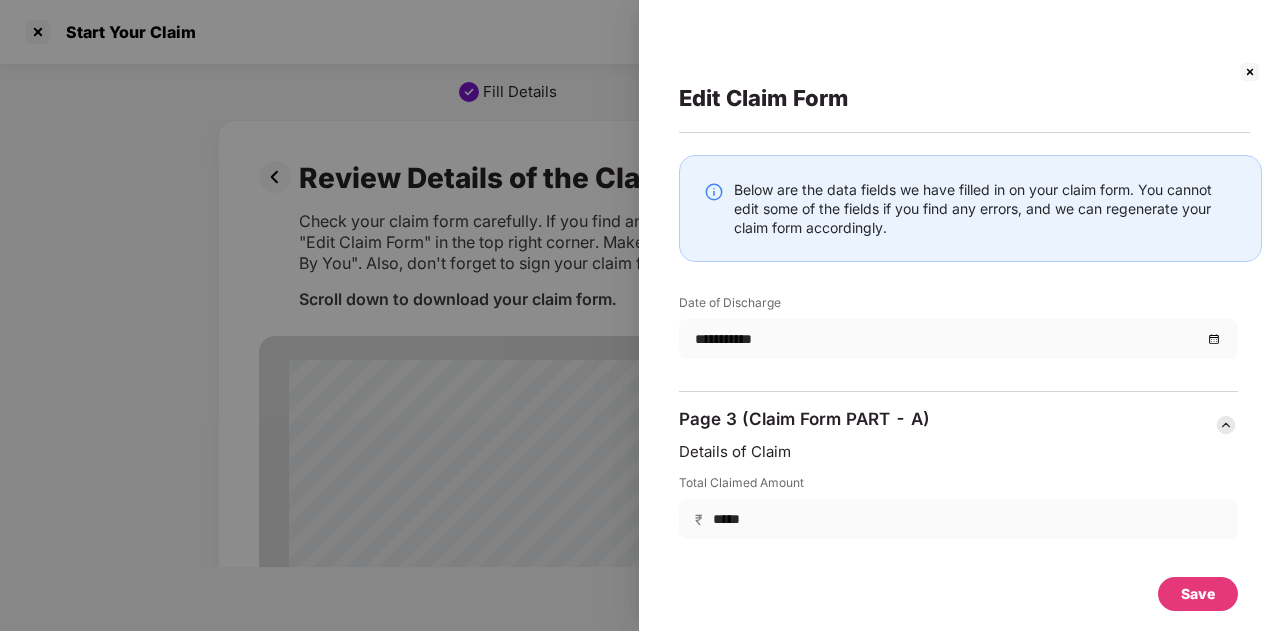 scroll, scrollTop: 3100, scrollLeft: 0, axis: vertical 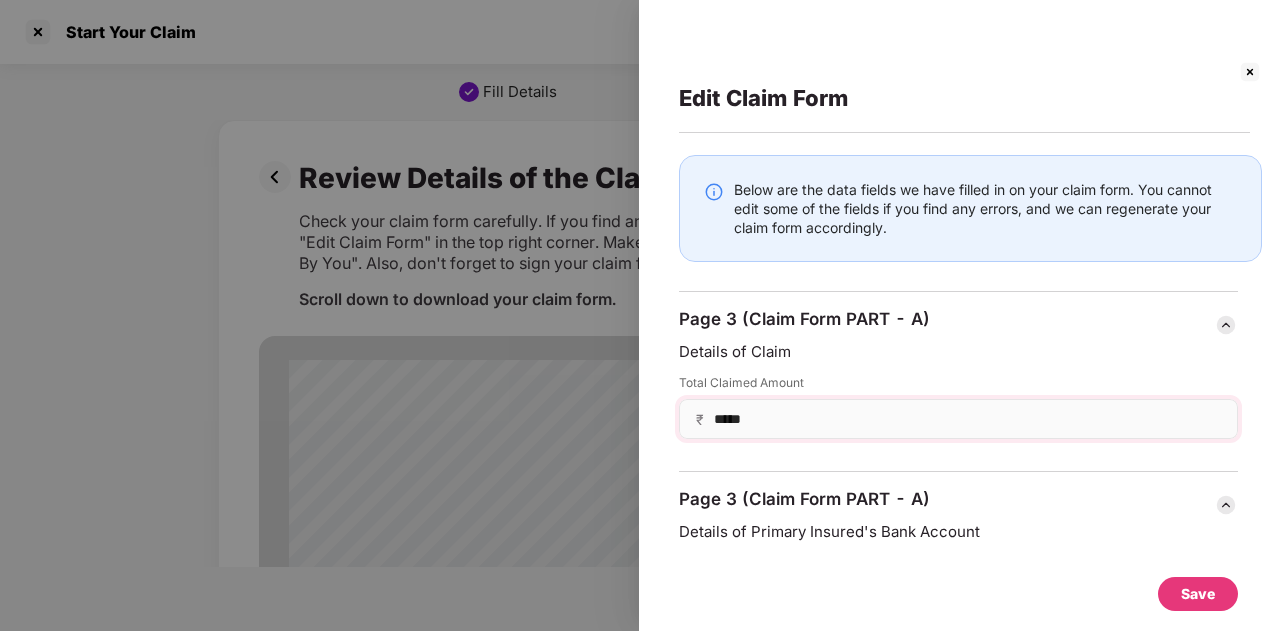 click on "₹ *****" at bounding box center [958, 419] 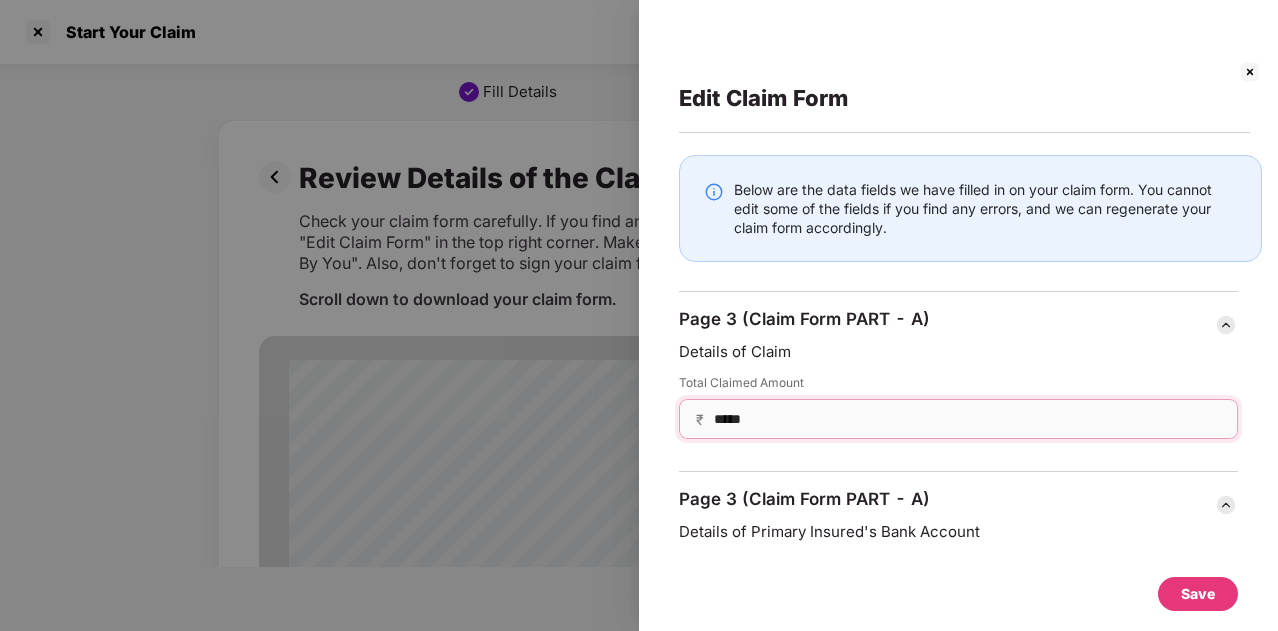 click on "*****" at bounding box center [966, 419] 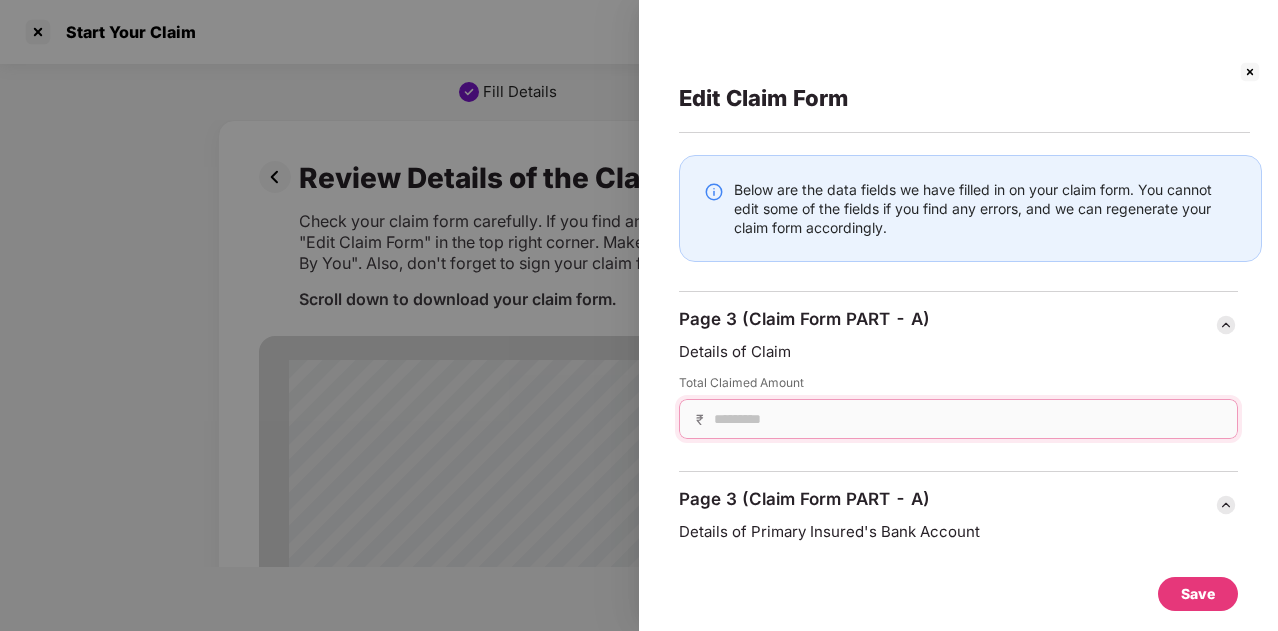 type 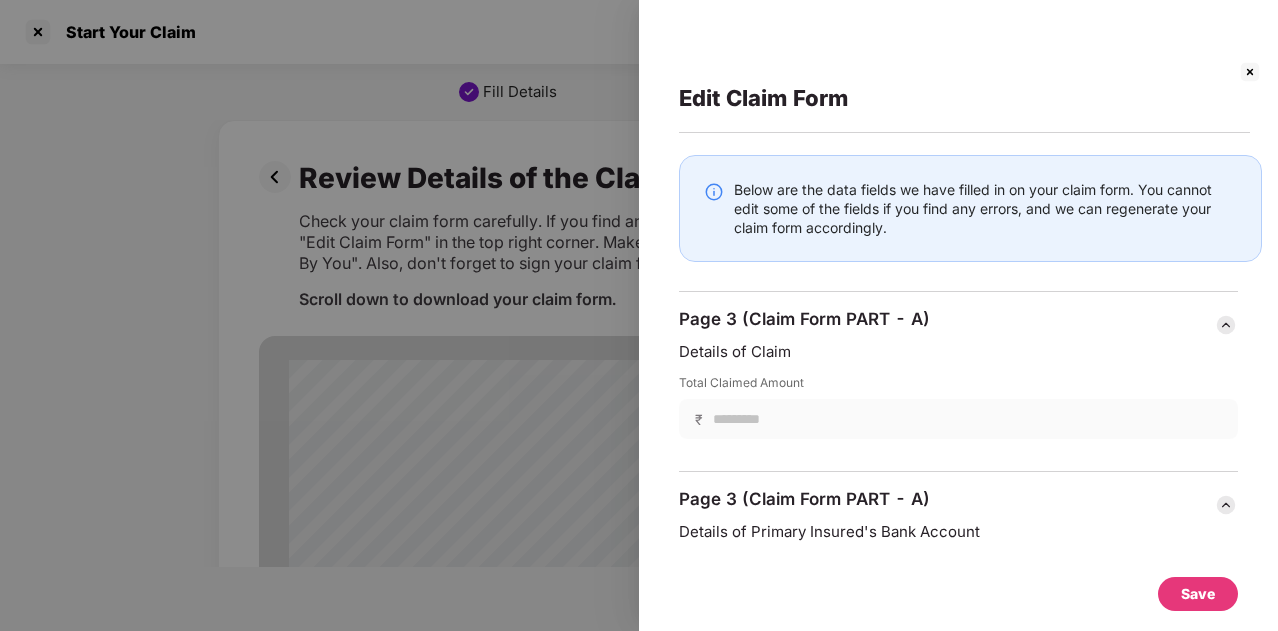 click on "Details of Claim" at bounding box center (958, 352) 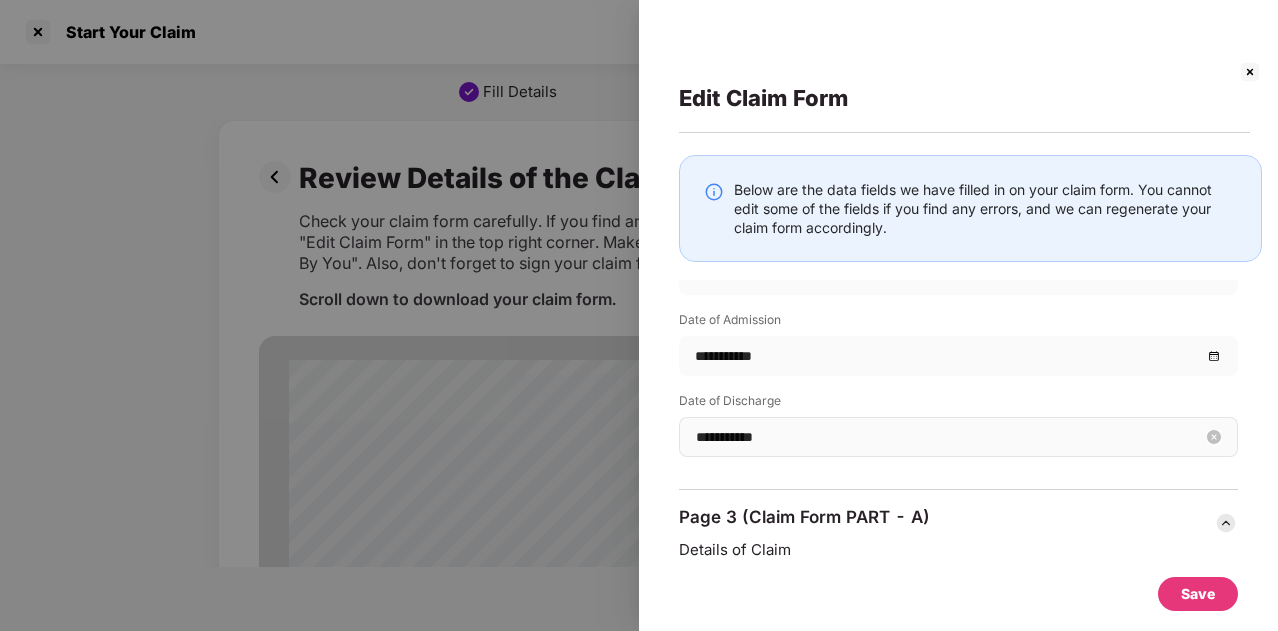 scroll, scrollTop: 2802, scrollLeft: 0, axis: vertical 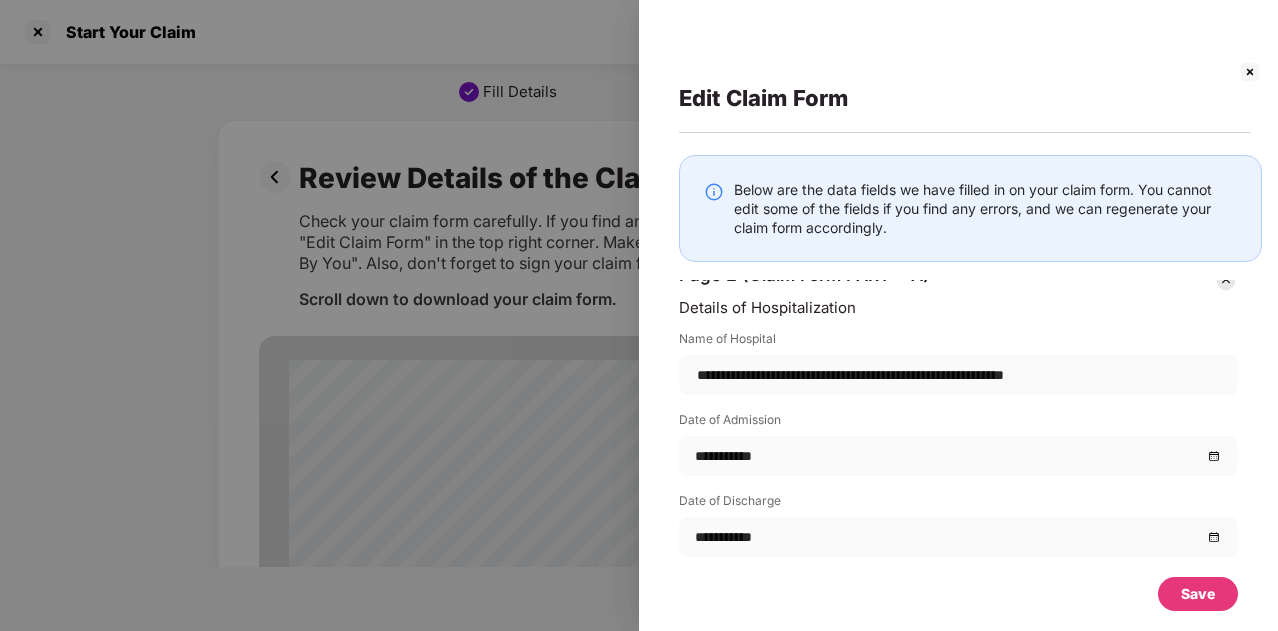 click on "Name of Hospital" at bounding box center (958, 342) 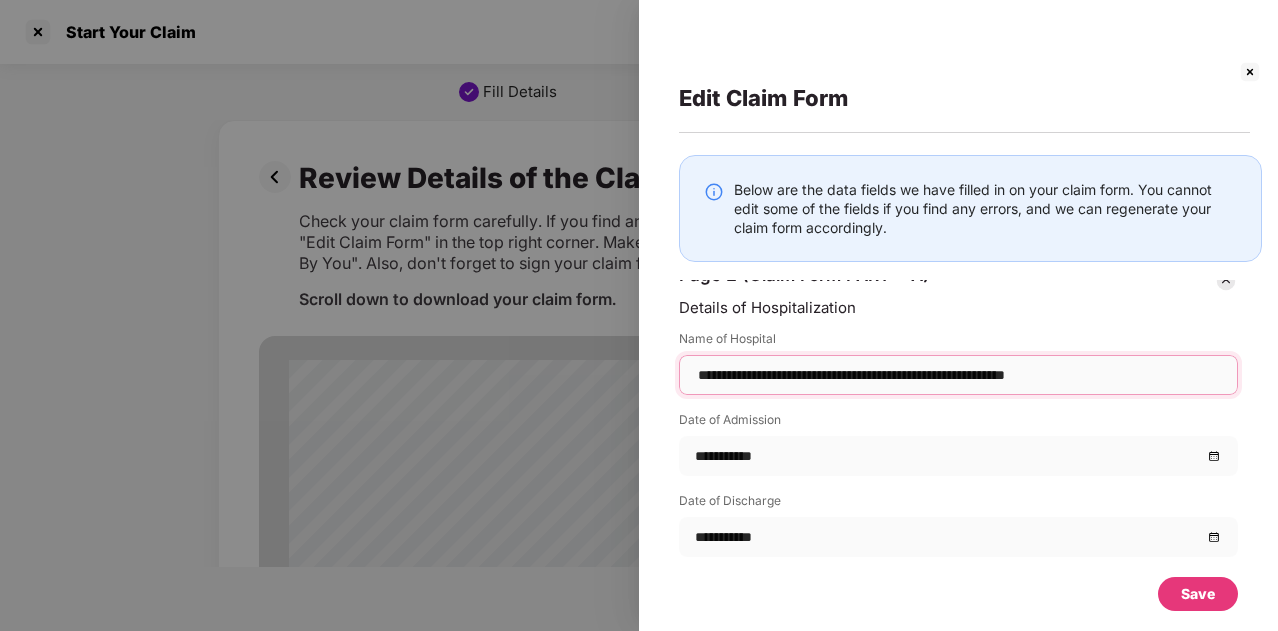 click on "**********" at bounding box center [958, 375] 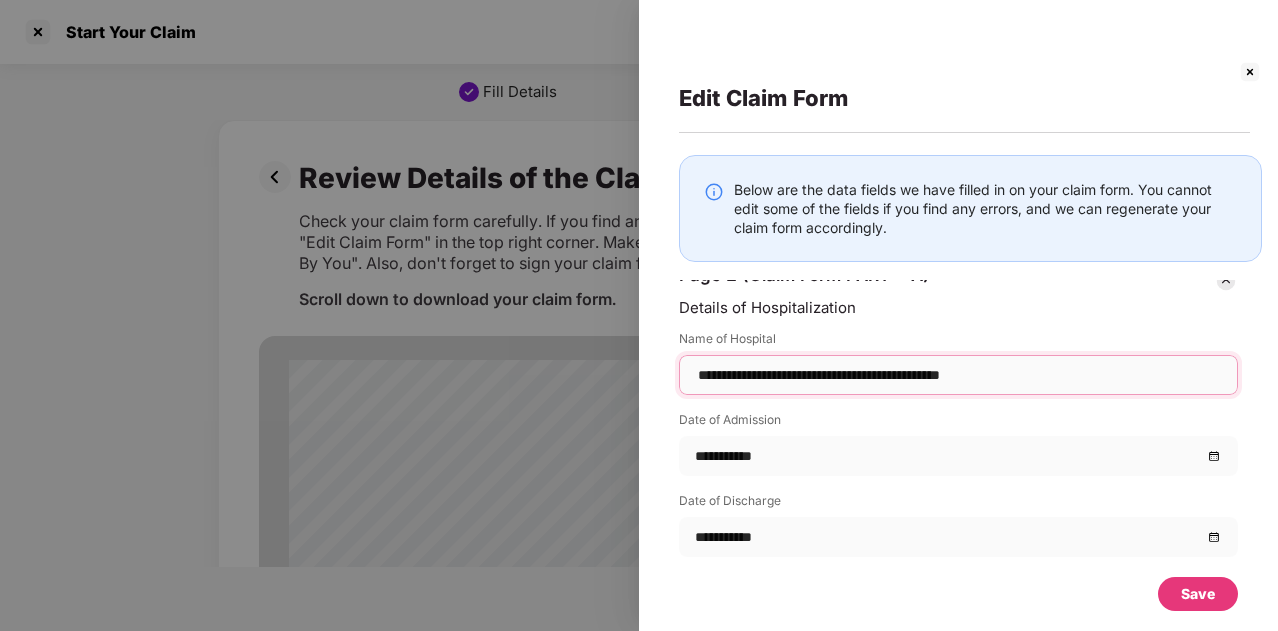 type on "**********" 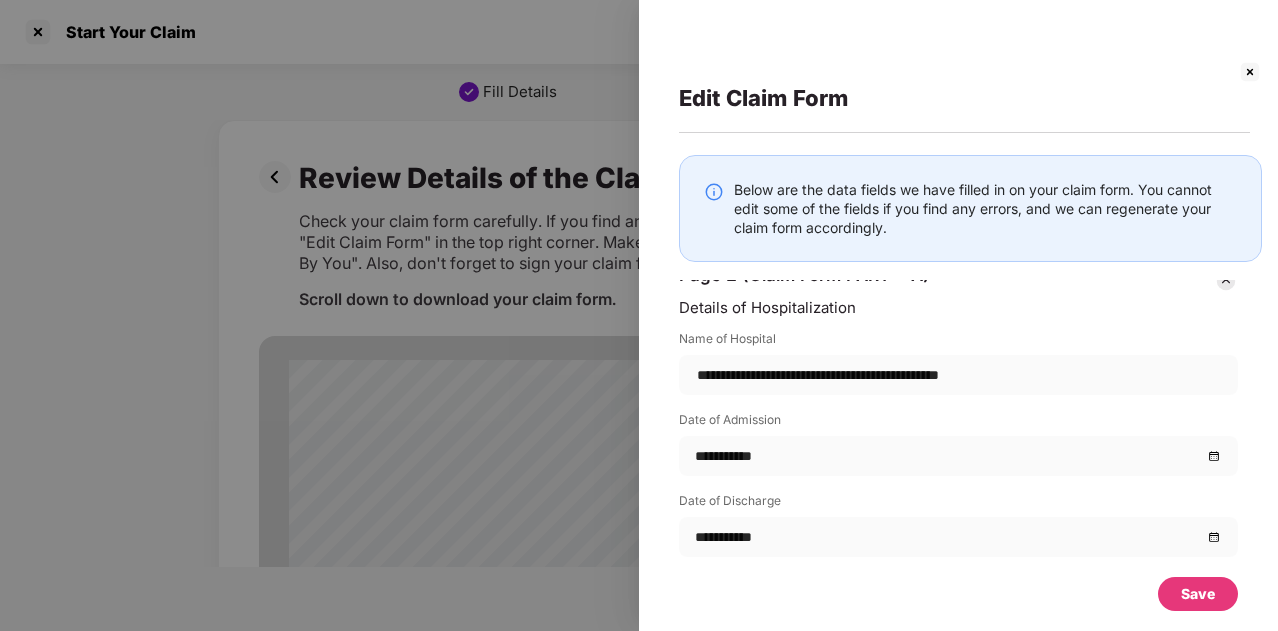 click on "**********" at bounding box center [958, 427] 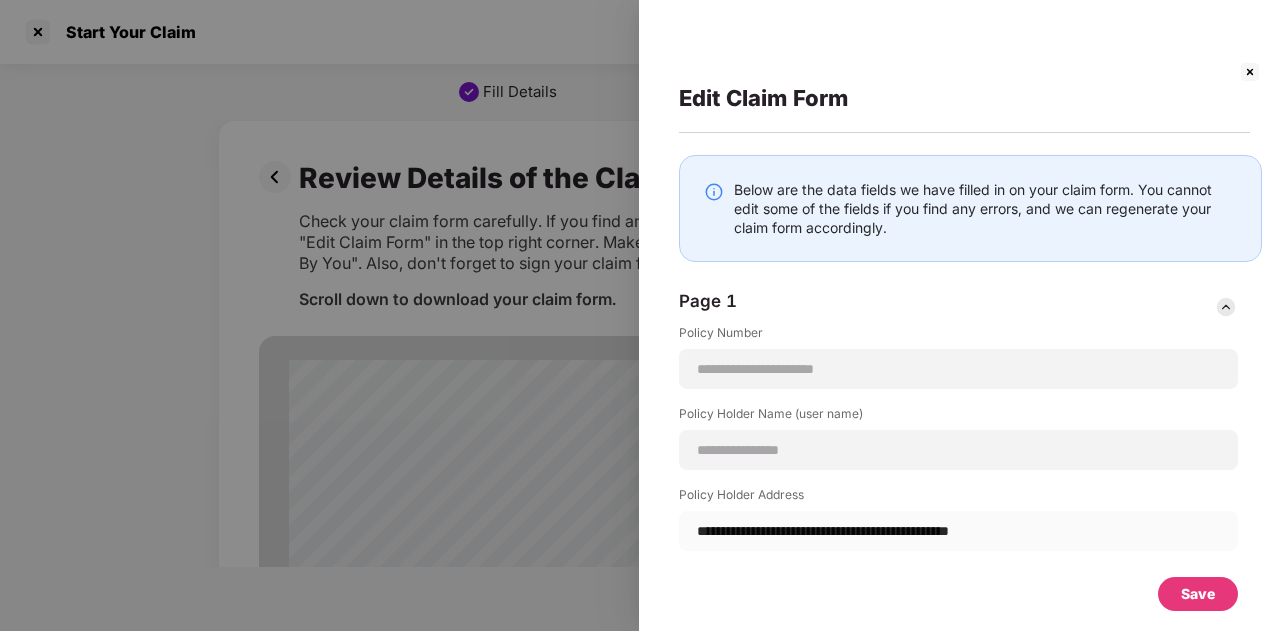 scroll, scrollTop: 0, scrollLeft: 0, axis: both 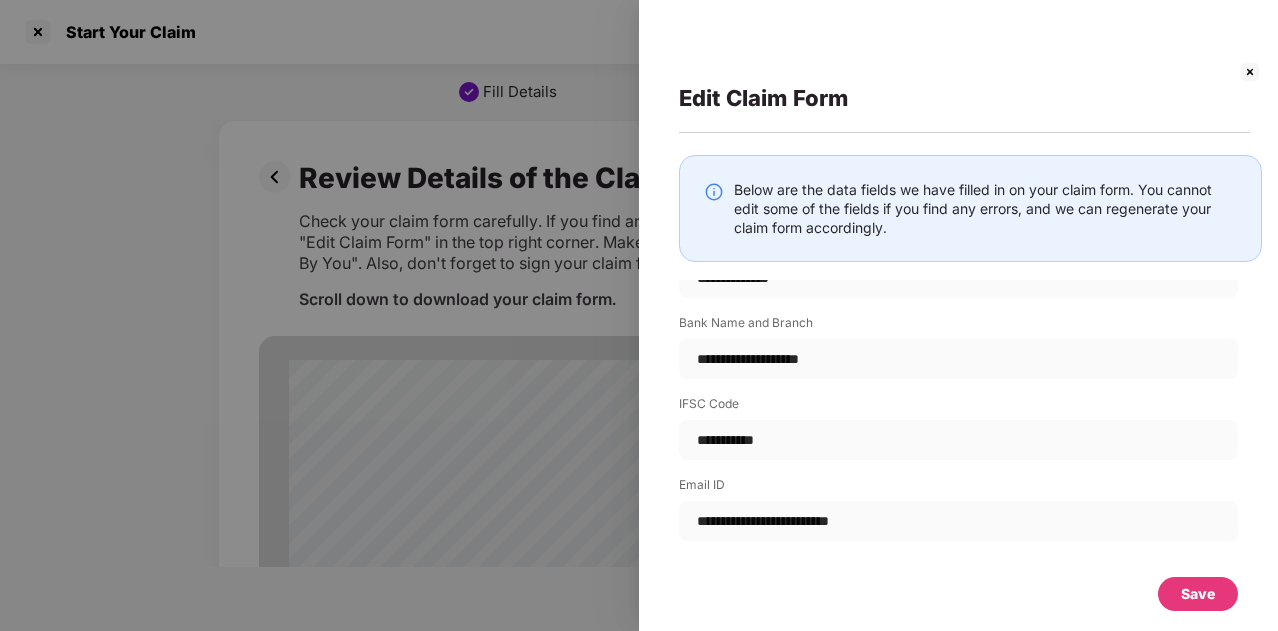 click on "Save" at bounding box center [1198, 594] 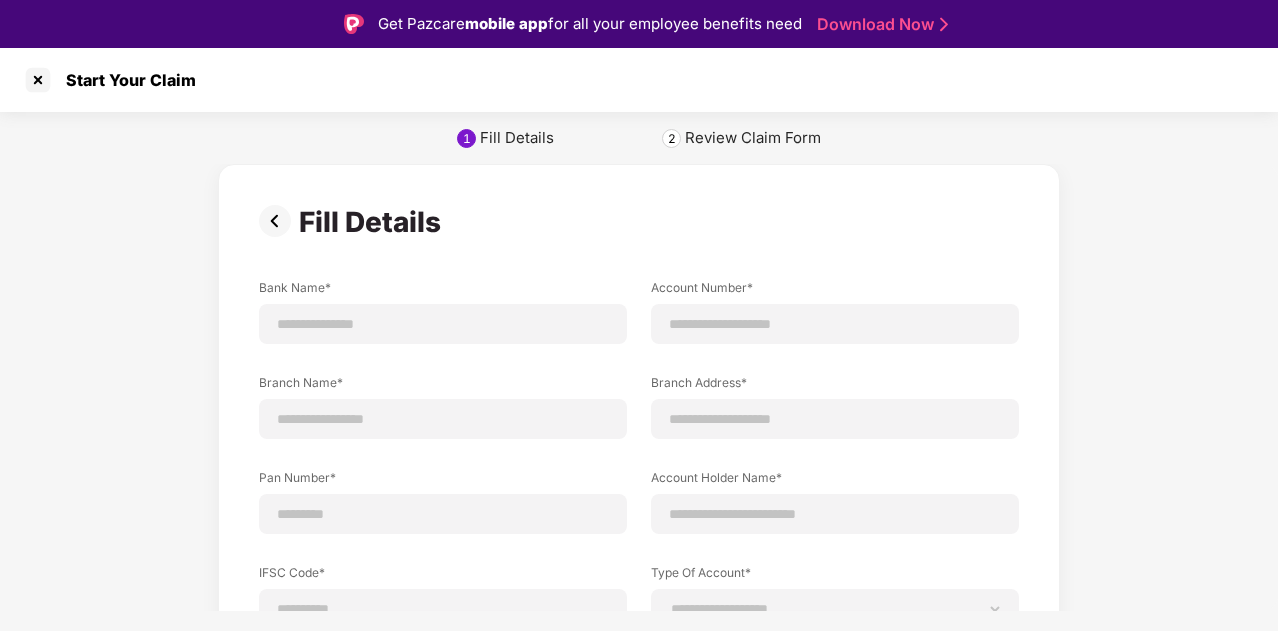 scroll, scrollTop: 48, scrollLeft: 0, axis: vertical 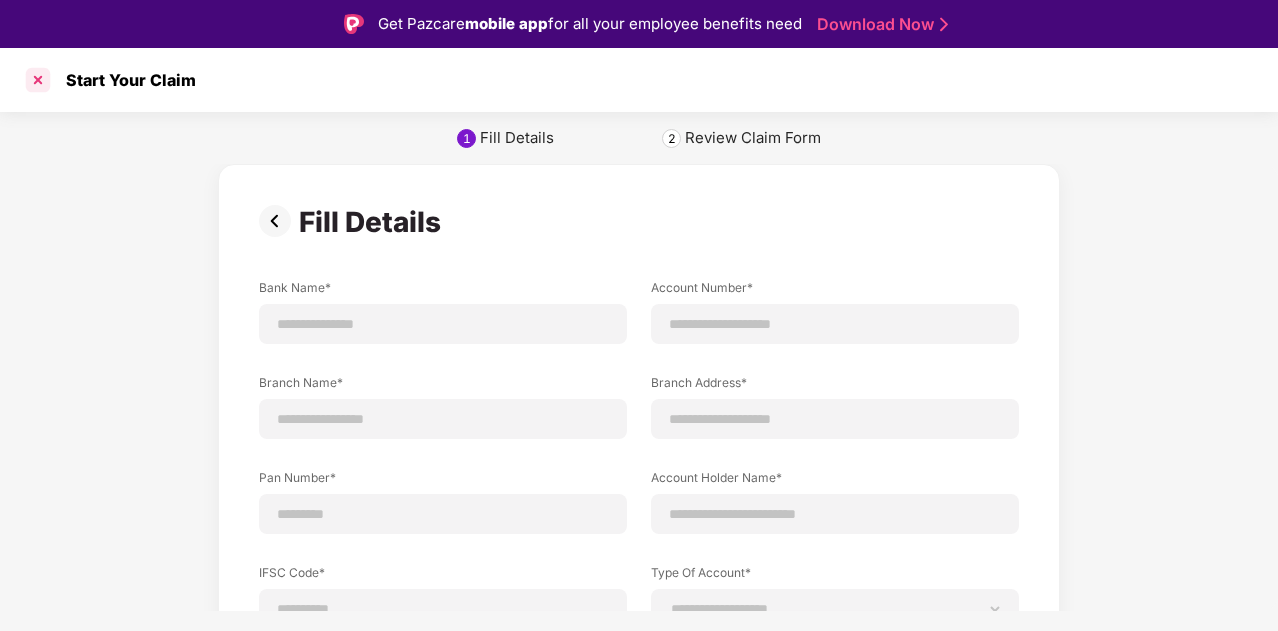 click at bounding box center (38, 80) 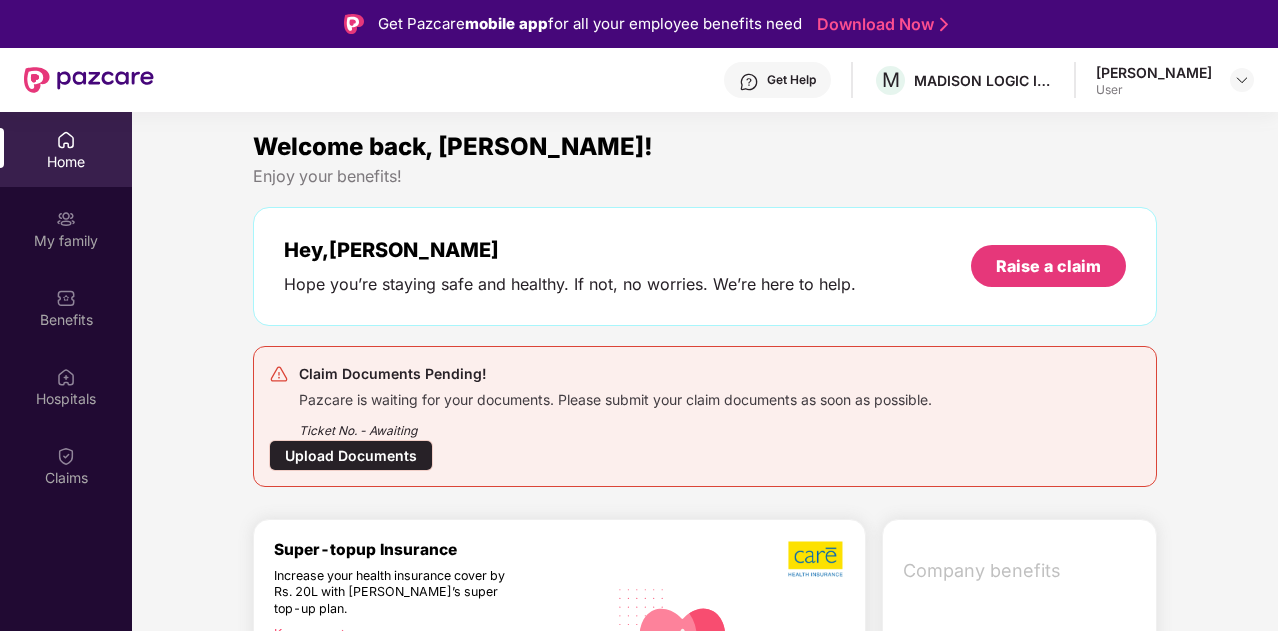 scroll, scrollTop: 112, scrollLeft: 0, axis: vertical 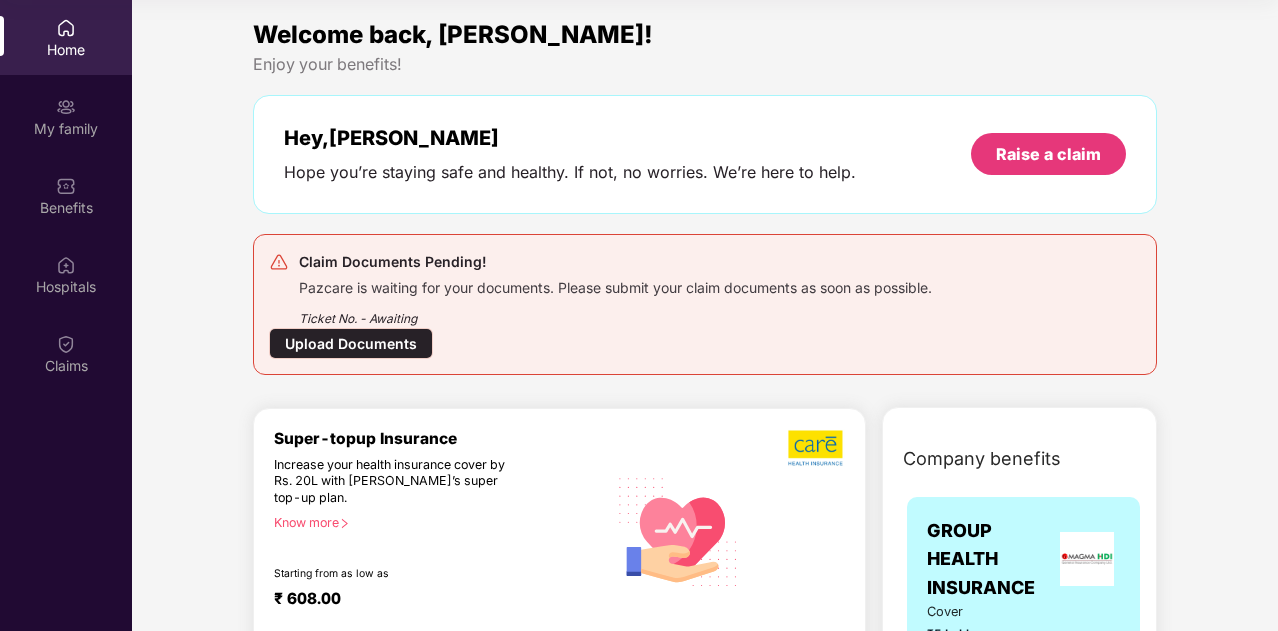 click on "Upload Documents" at bounding box center (351, 343) 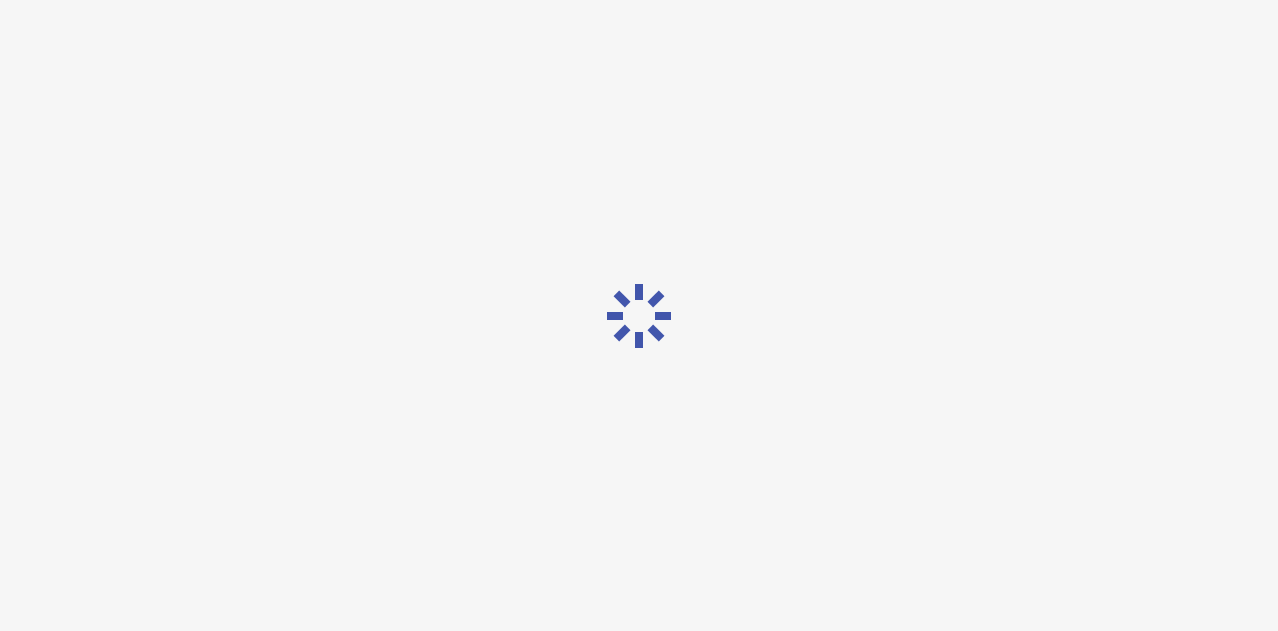 scroll, scrollTop: 48, scrollLeft: 0, axis: vertical 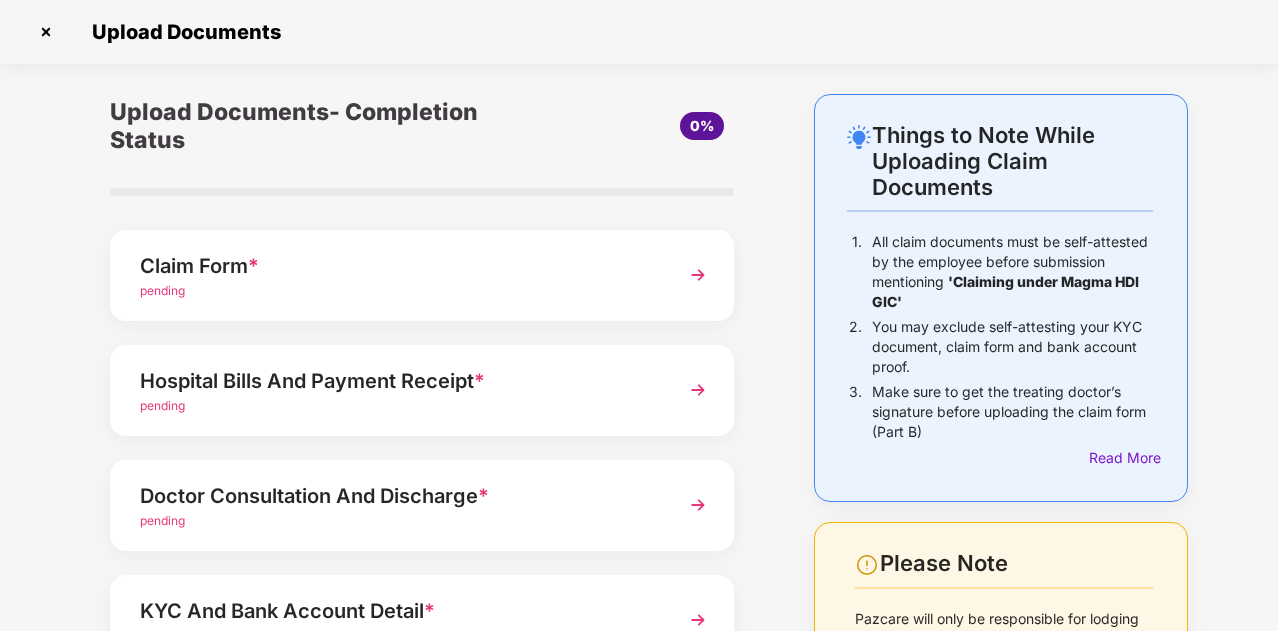 click on "pending" at bounding box center [398, 291] 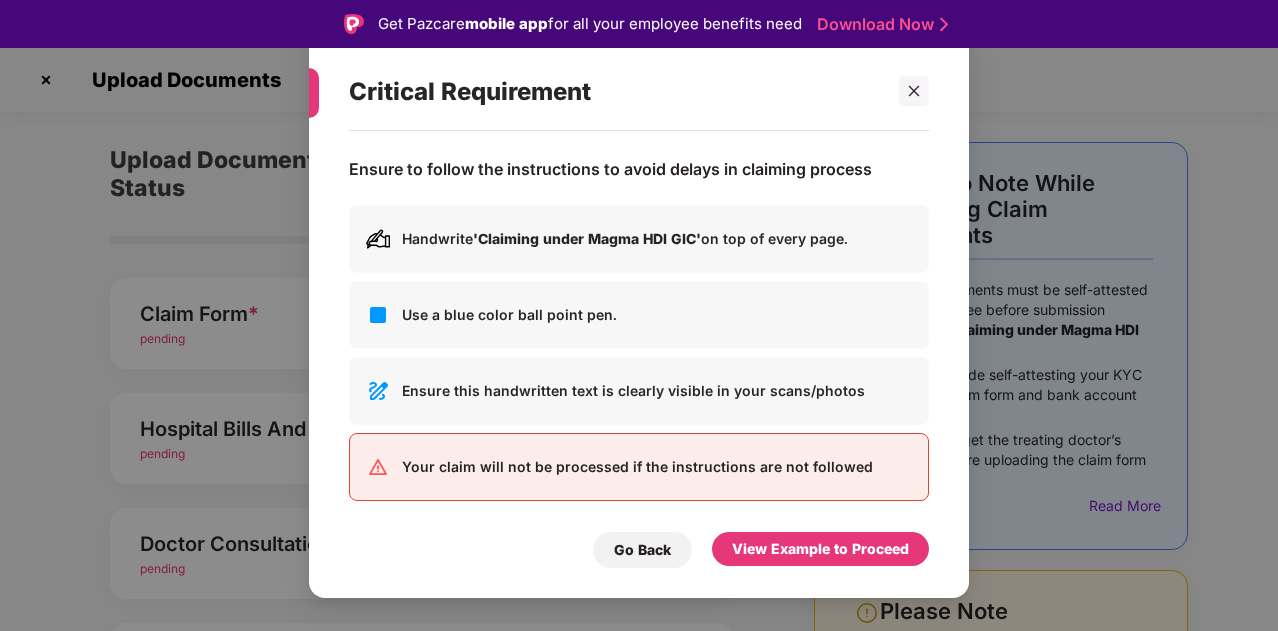 click on "Critical Requirement Ensure to follow the instructions to avoid delays in claiming process Handwrite  'Claiming under Magma HDI GIC'  on top of every page. Use a blue color ball point pen. Ensure this handwritten text is clearly visible in your scans/photos Your claim will not be processed if the instructions are not followed Go Back View Example to Proceed" at bounding box center (639, 315) 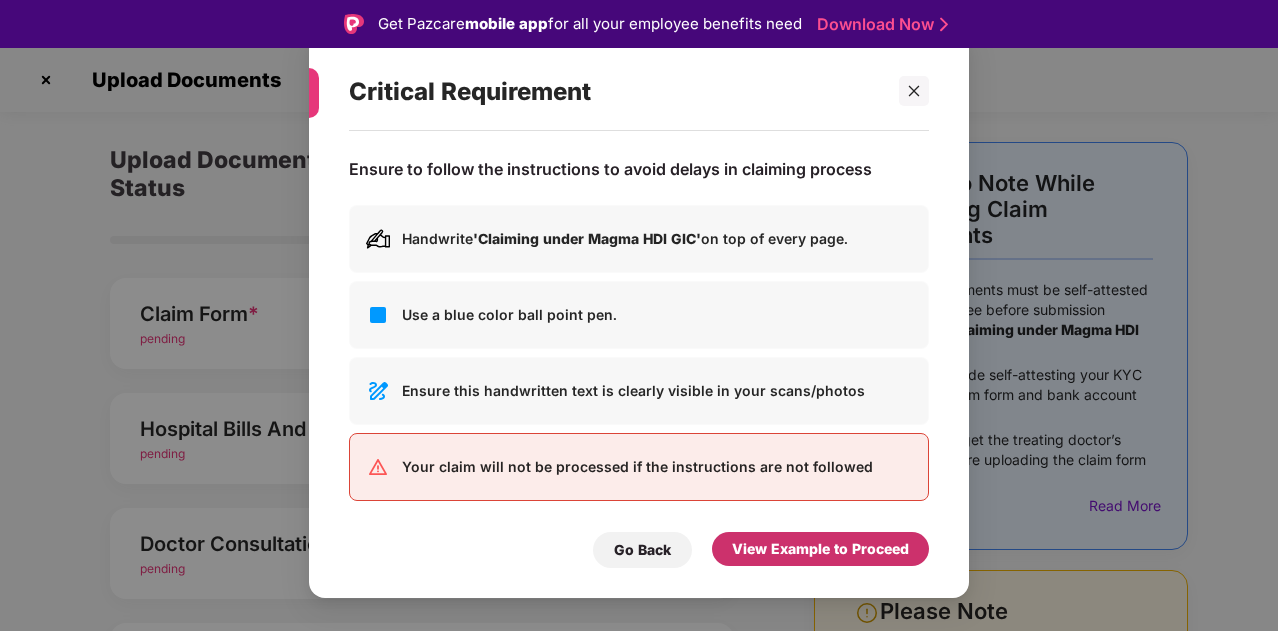click on "View Example to Proceed" at bounding box center (820, 549) 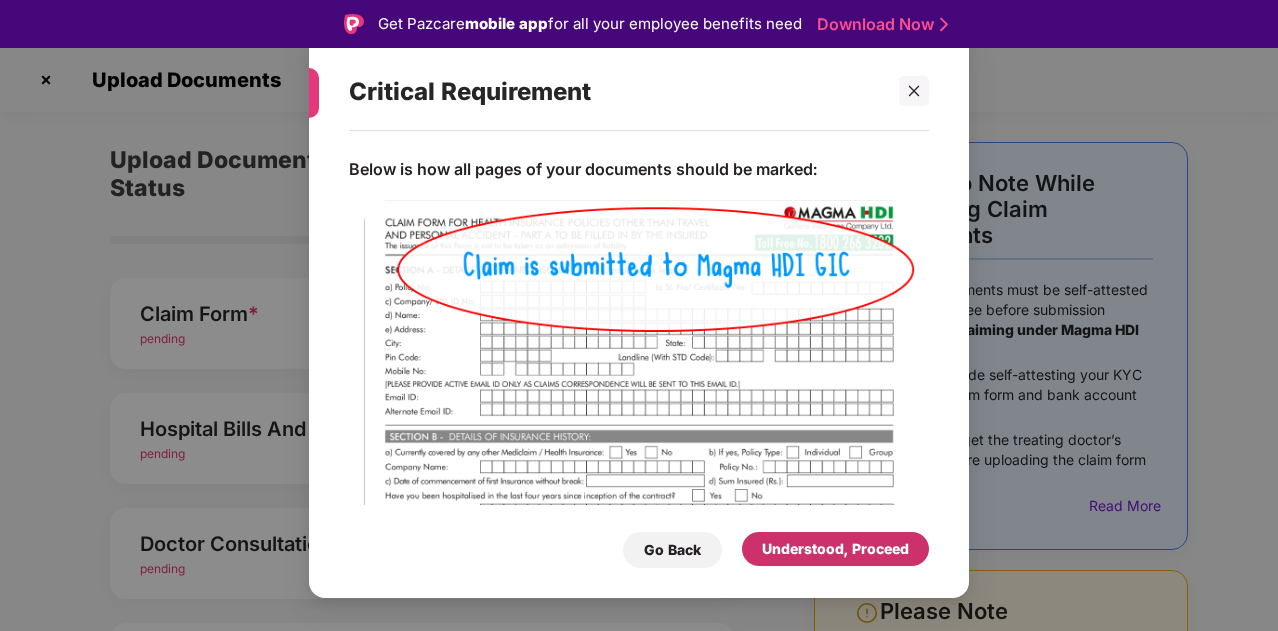 click on "Understood, Proceed" at bounding box center (835, 549) 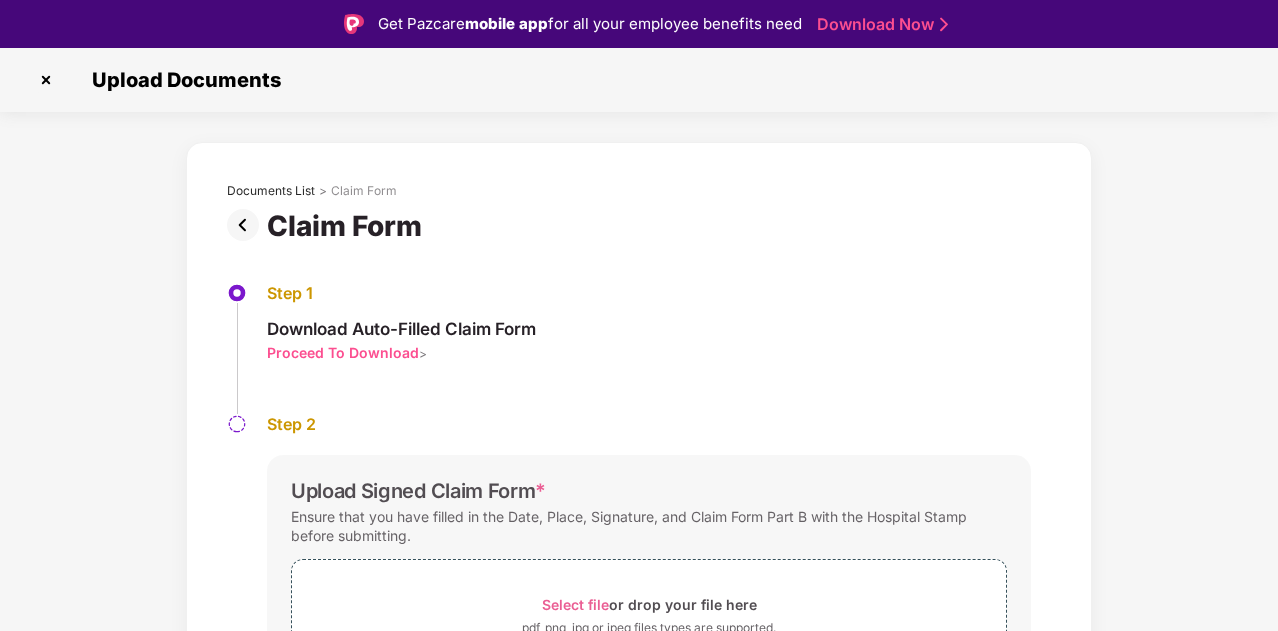 click on "Proceed To Download" at bounding box center [343, 352] 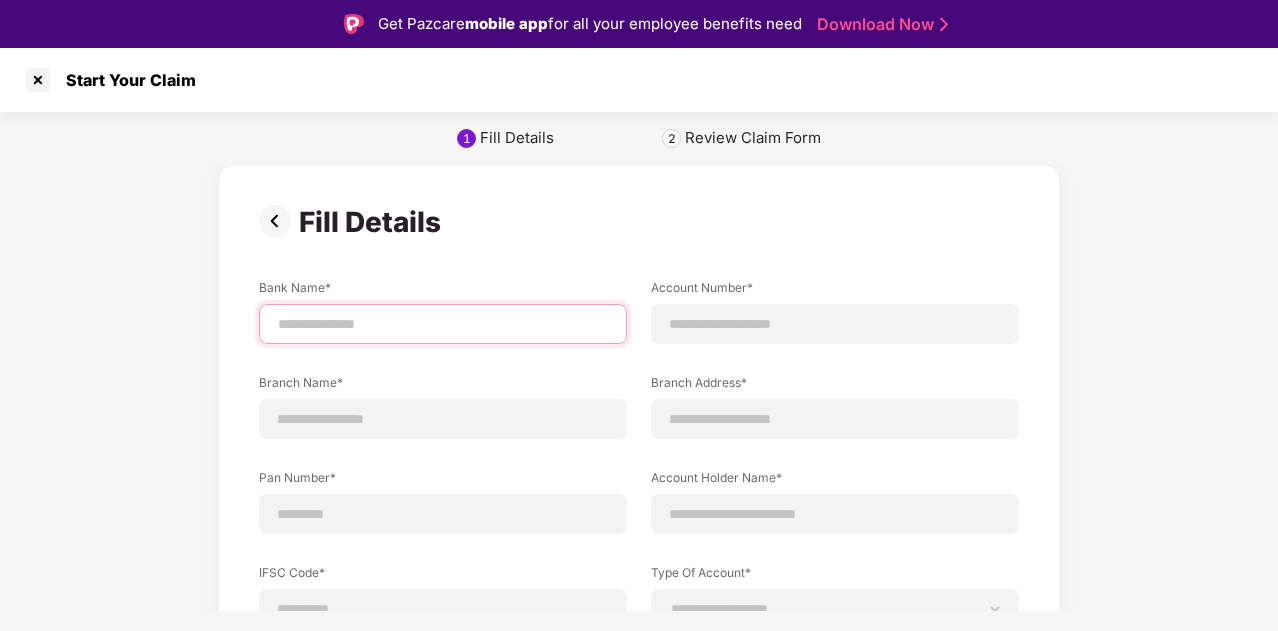 click at bounding box center [443, 324] 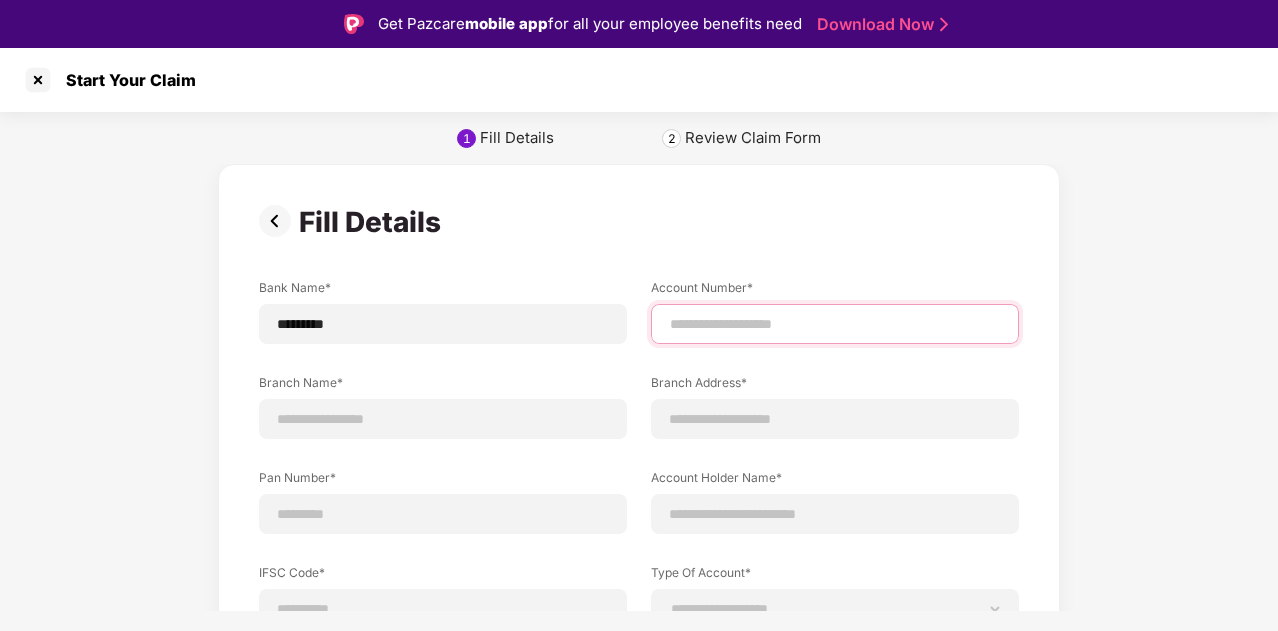 drag, startPoint x: 796, startPoint y: 333, endPoint x: 784, endPoint y: 336, distance: 12.369317 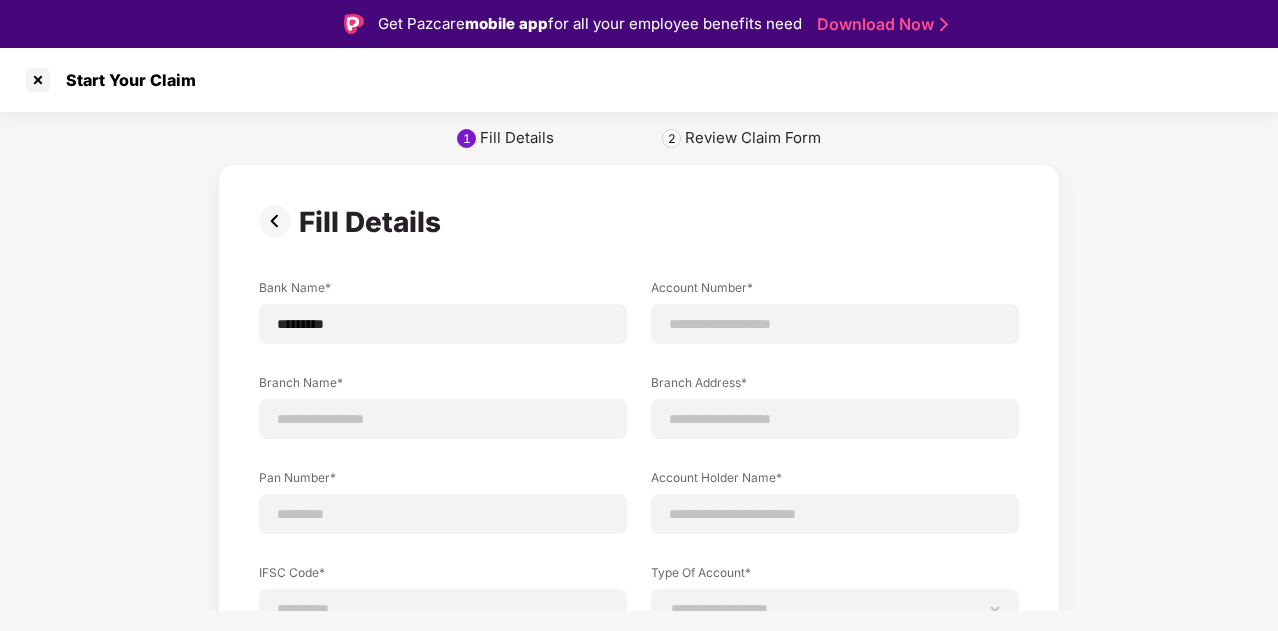 click on "Branch Name*" at bounding box center [443, 386] 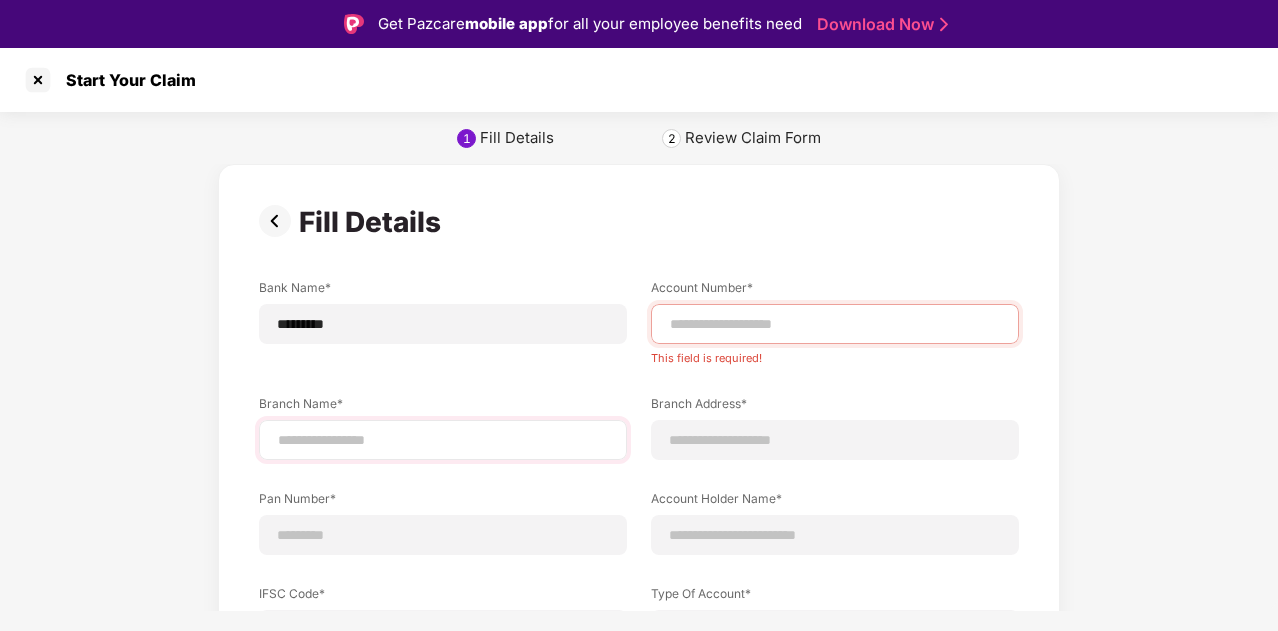 click at bounding box center [443, 440] 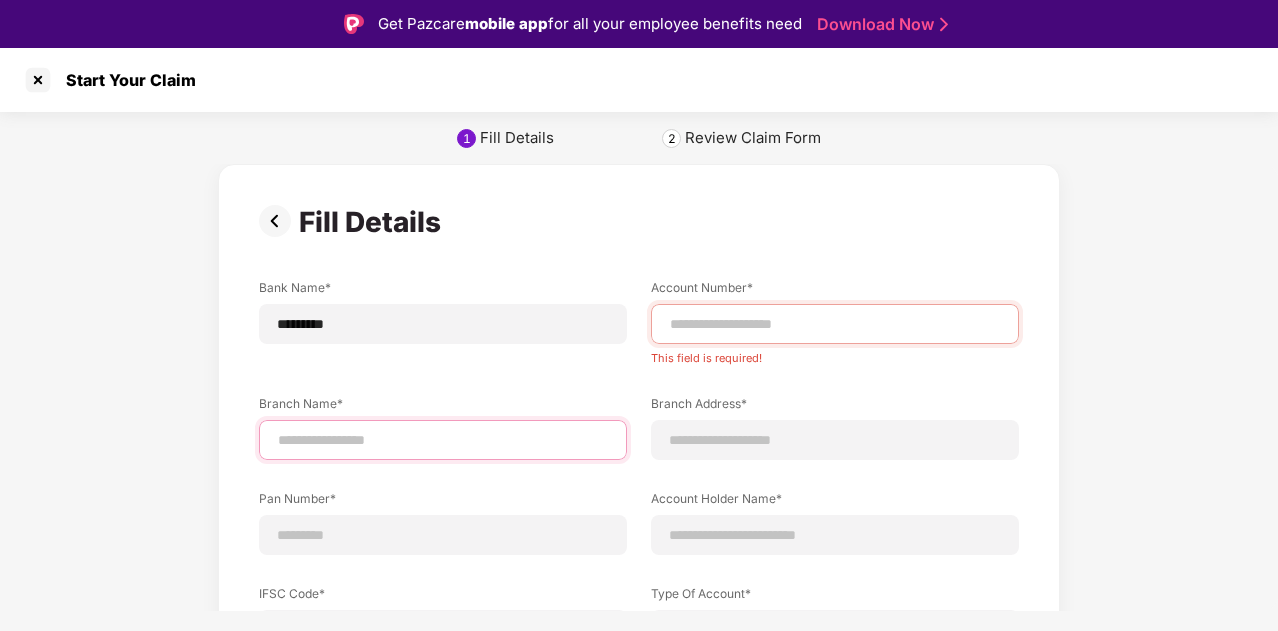 click at bounding box center (443, 440) 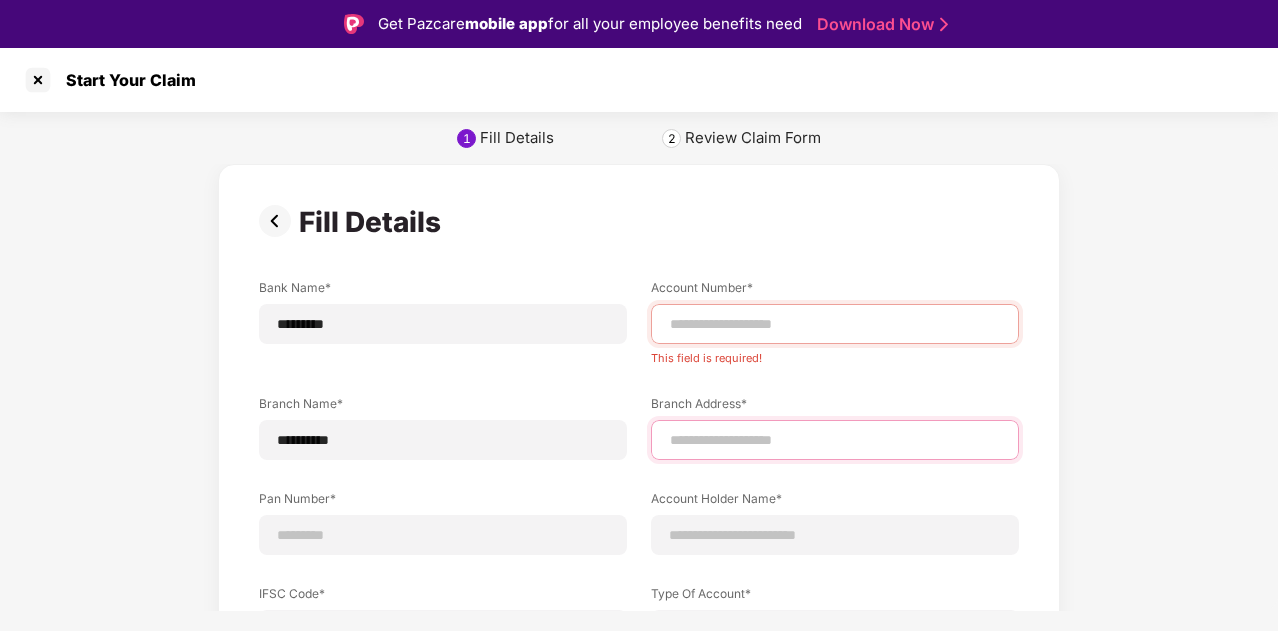 click at bounding box center [835, 440] 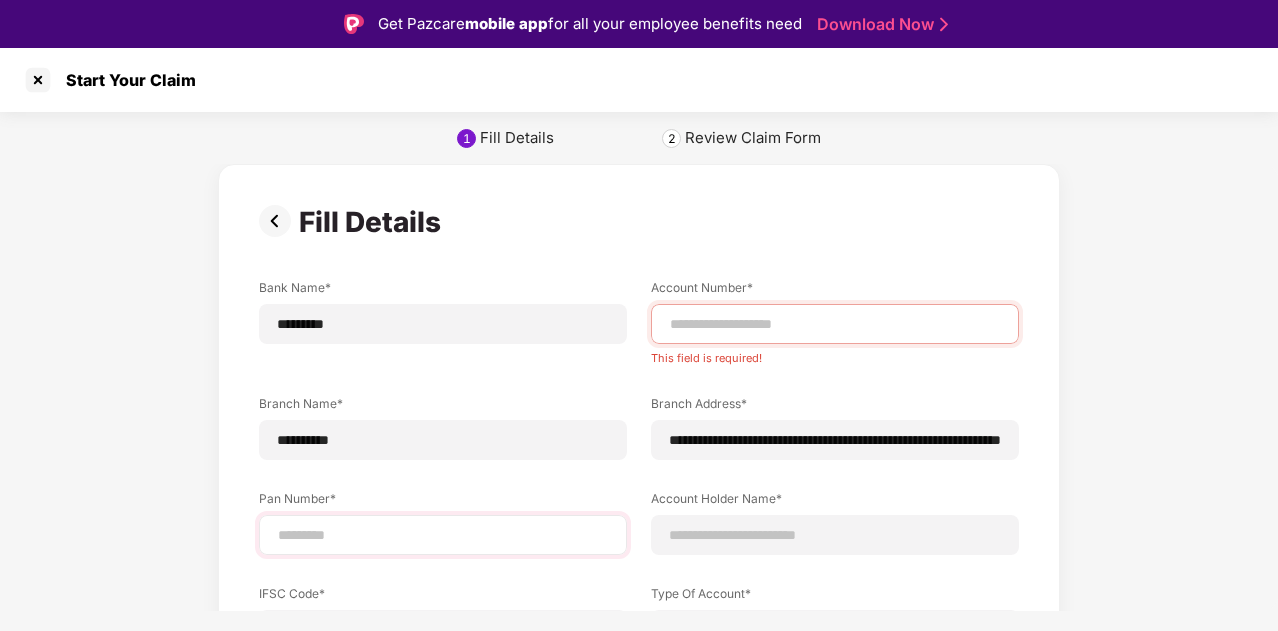 click at bounding box center (443, 535) 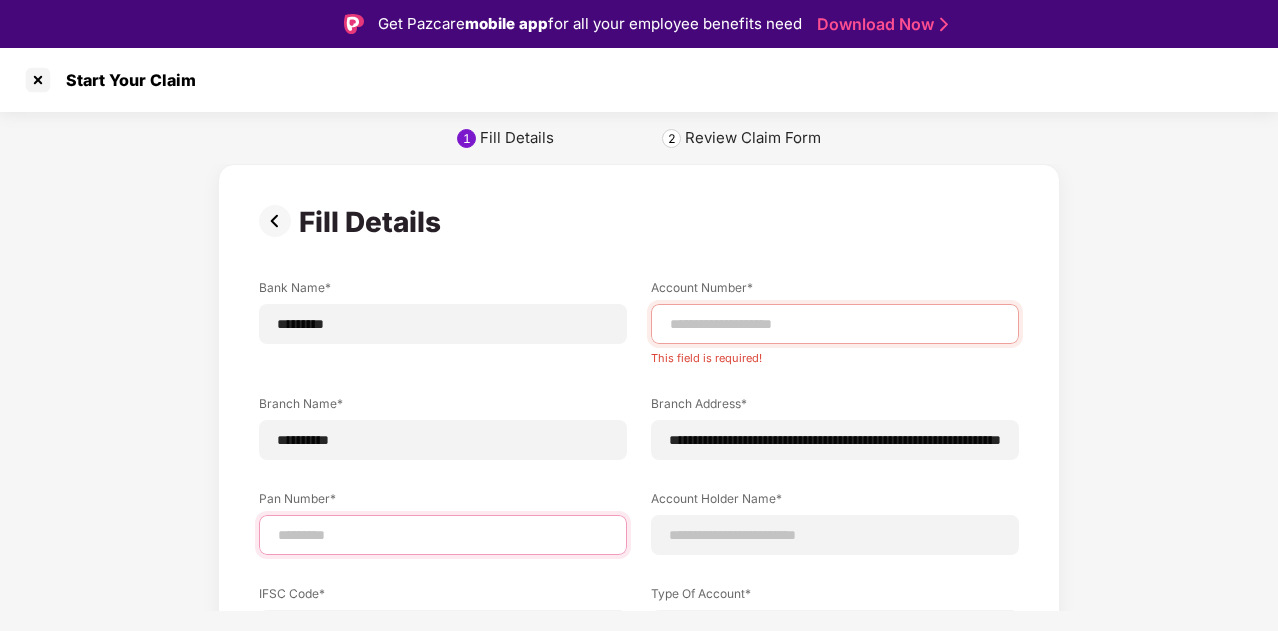 click at bounding box center (443, 535) 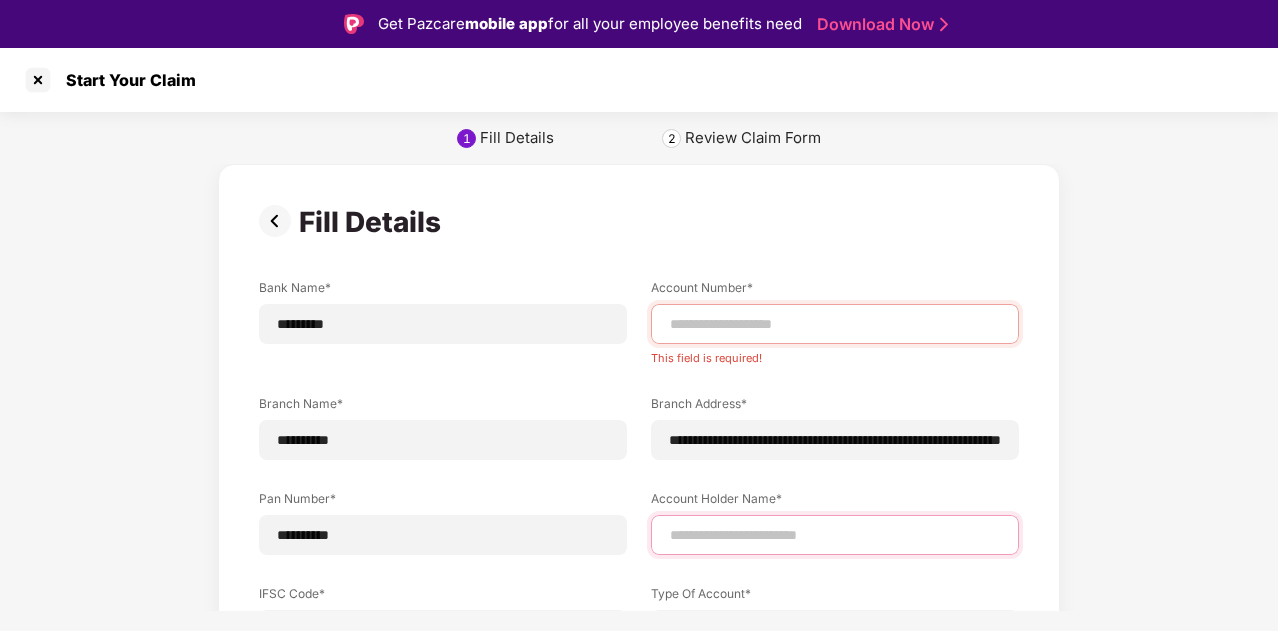 click at bounding box center [835, 535] 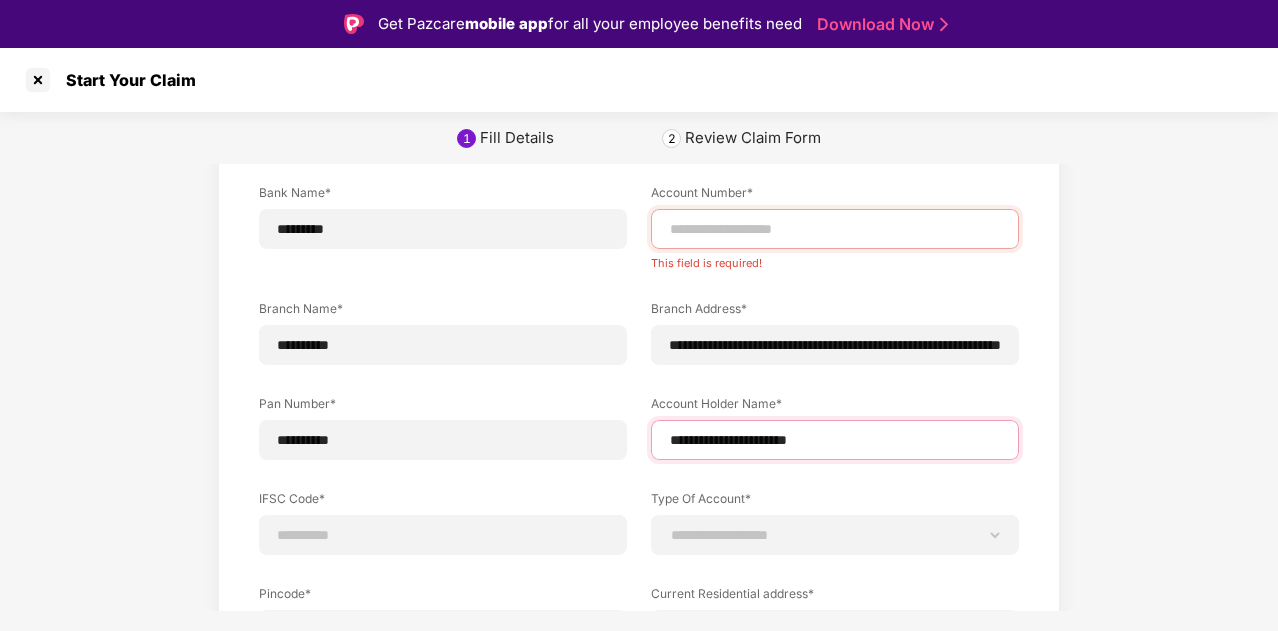 scroll, scrollTop: 200, scrollLeft: 0, axis: vertical 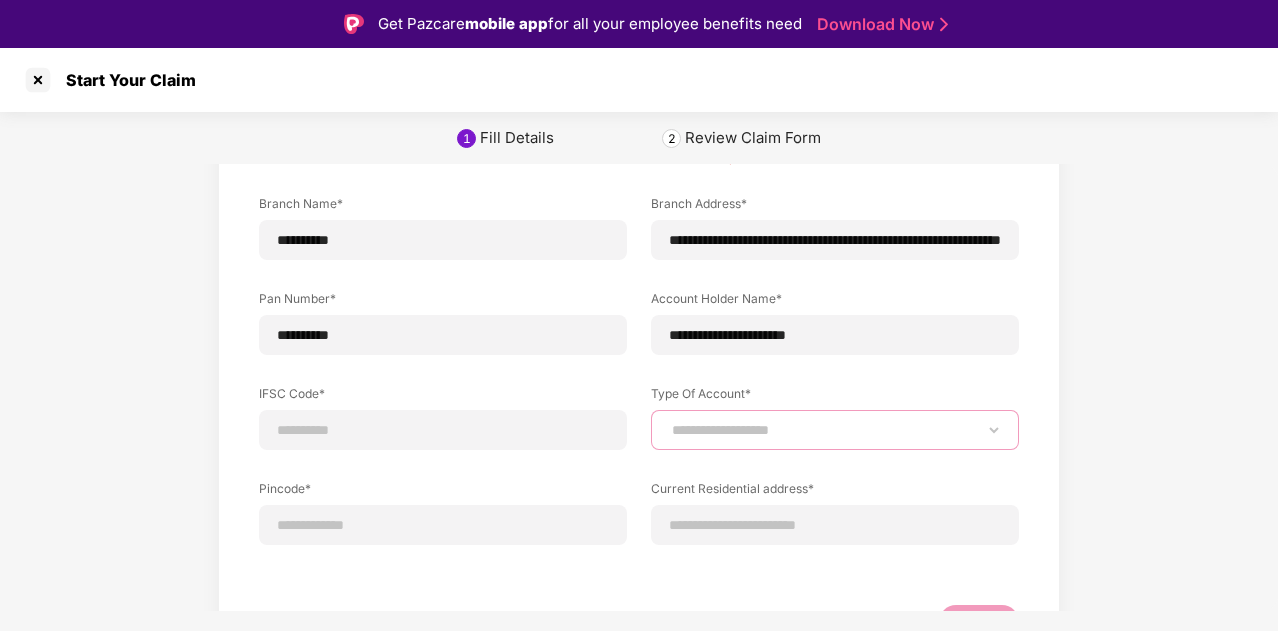 click on "**********" at bounding box center [835, 430] 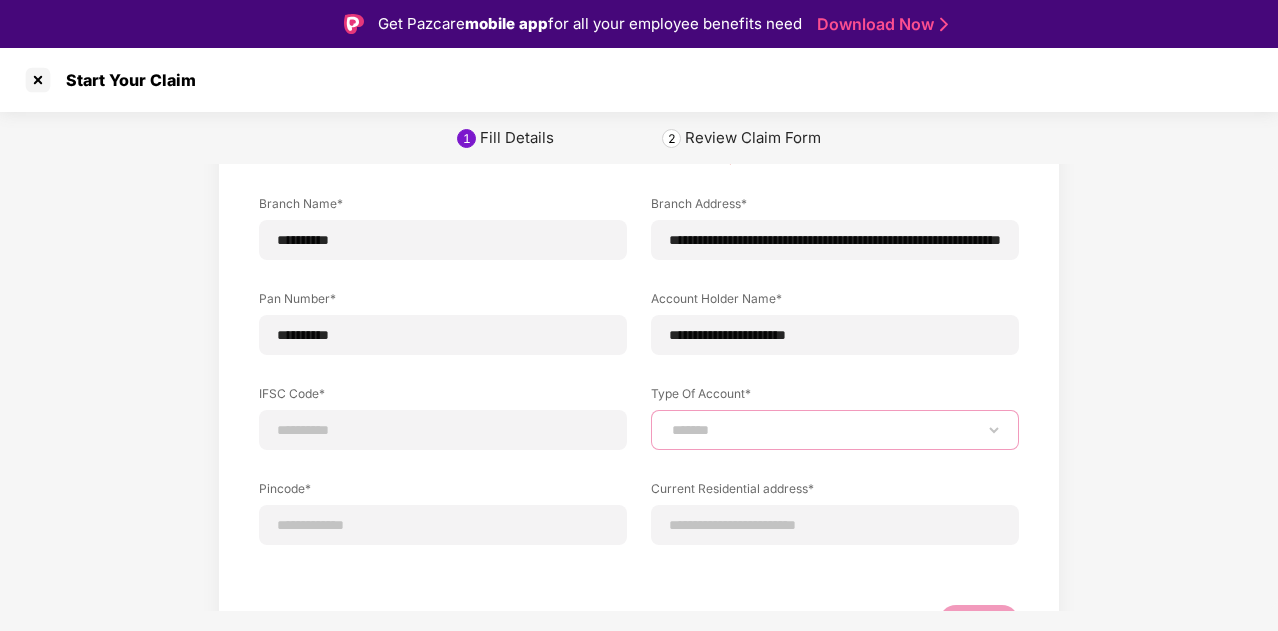 click on "**********" at bounding box center [835, 430] 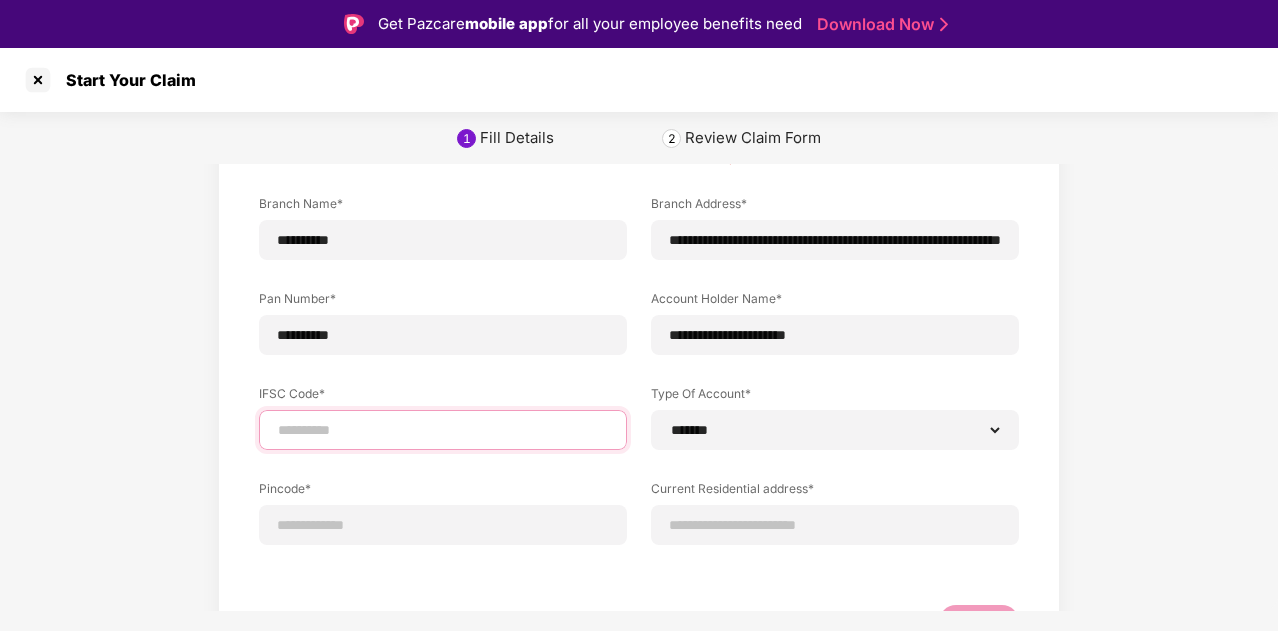 click at bounding box center (443, 430) 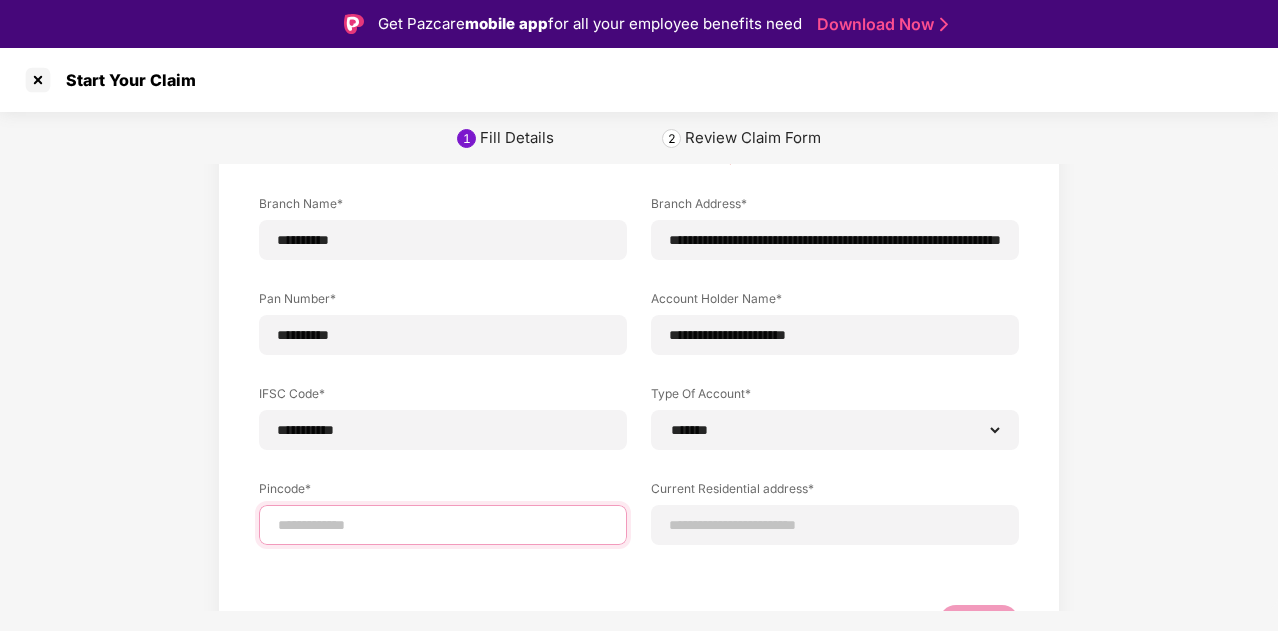 click at bounding box center [443, 525] 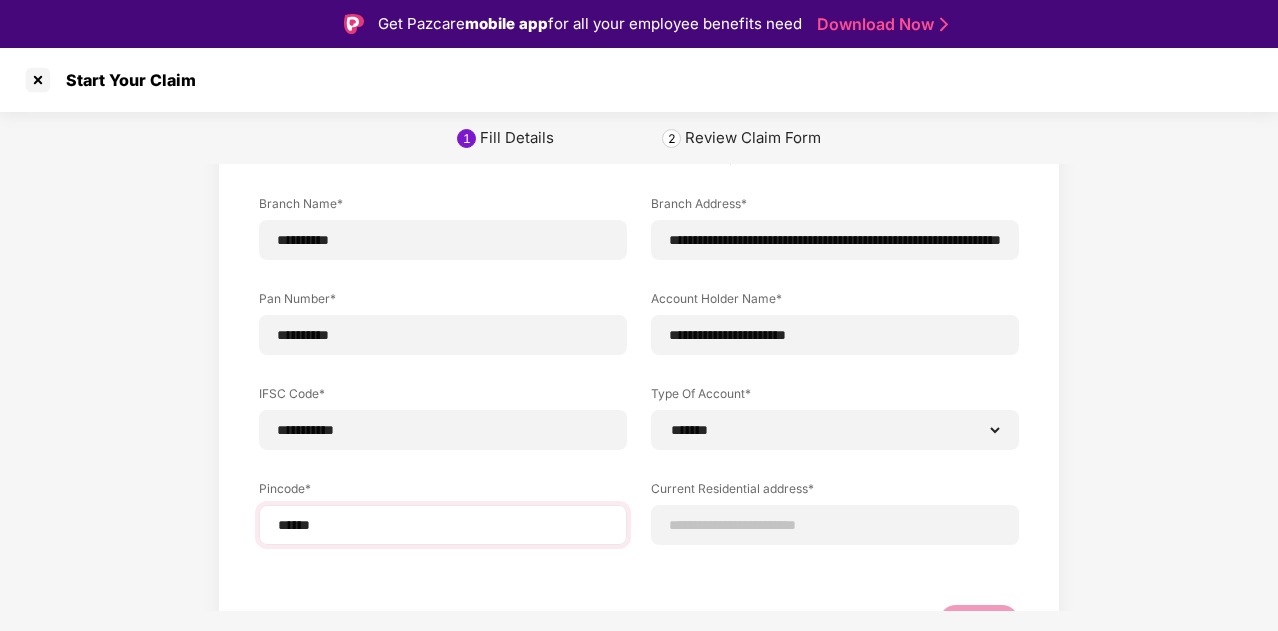 select on "*******" 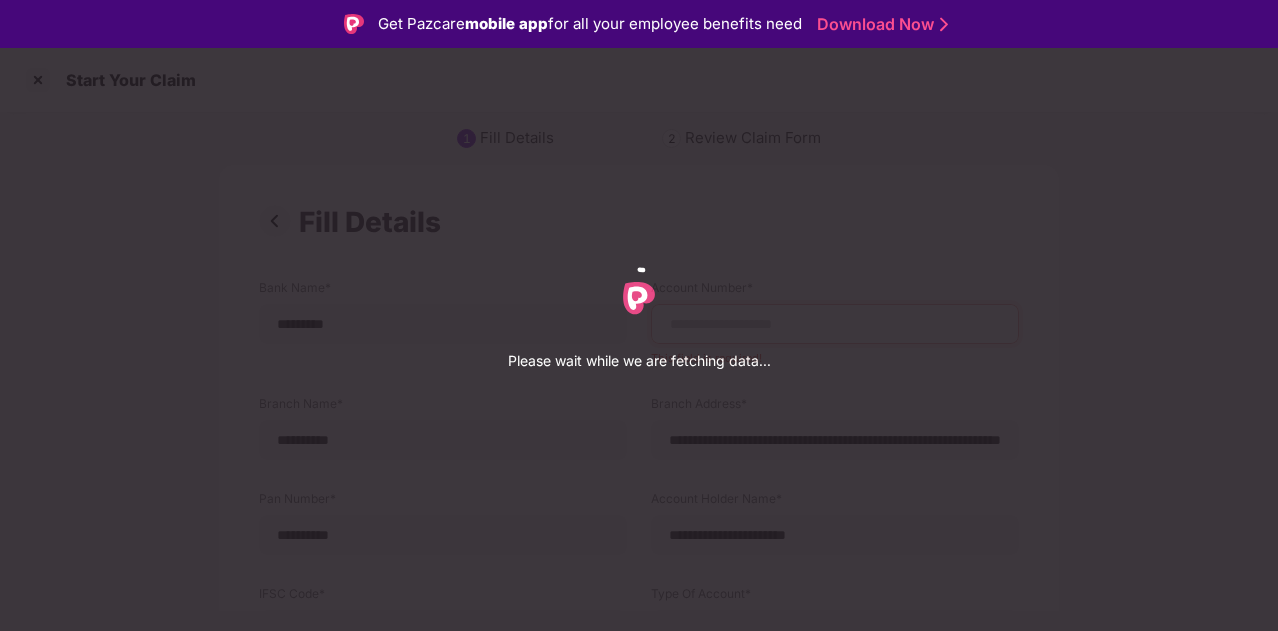 select on "*******" 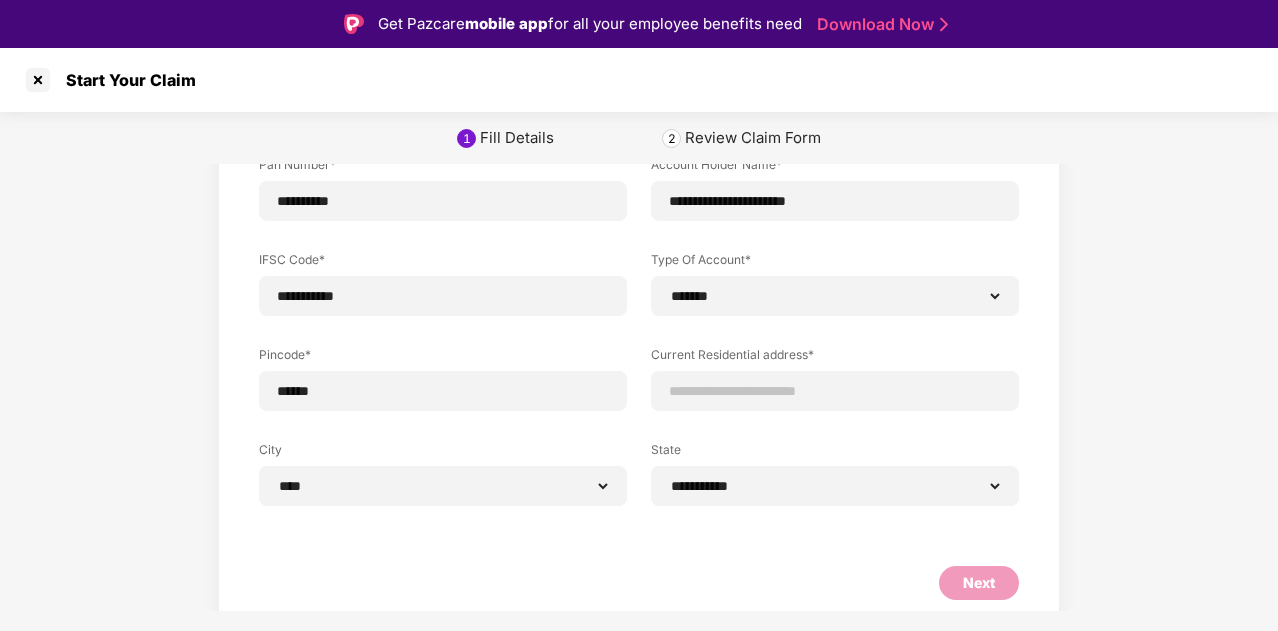 scroll, scrollTop: 351, scrollLeft: 0, axis: vertical 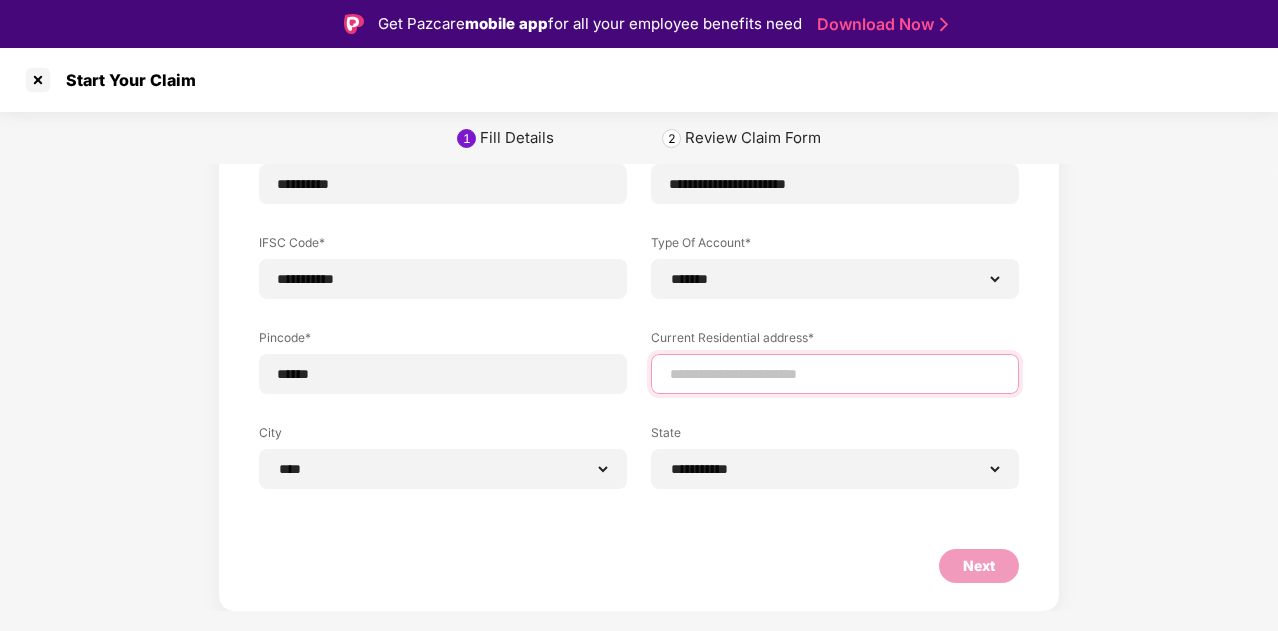 click at bounding box center (835, 374) 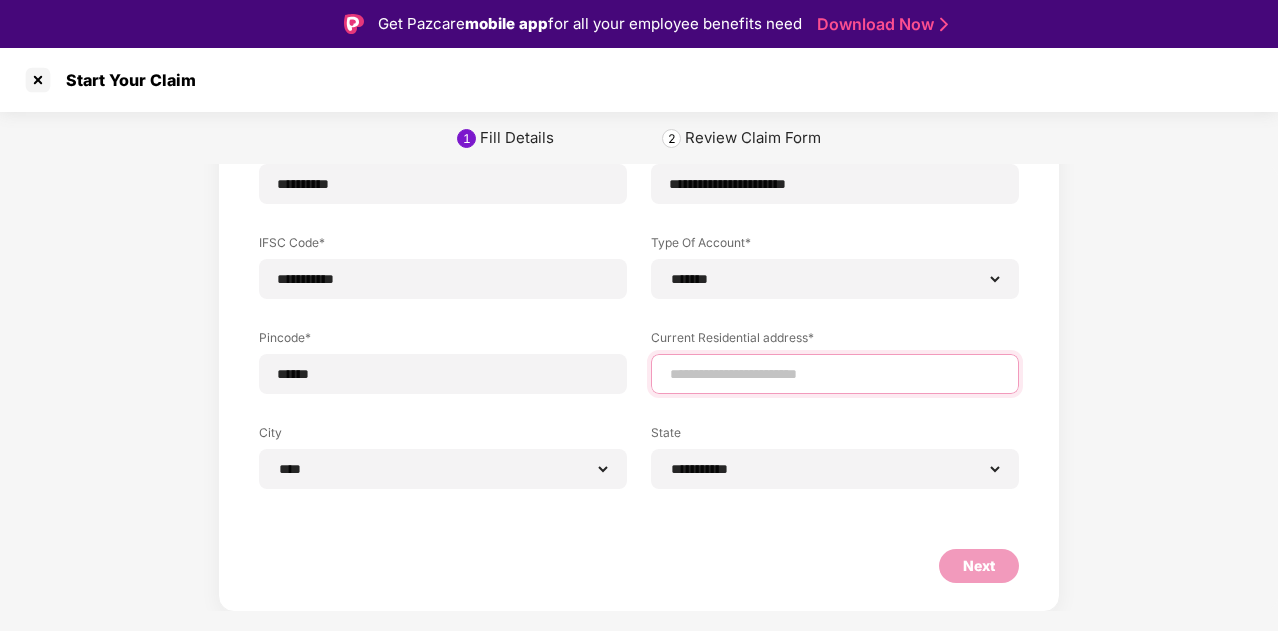 type on "**********" 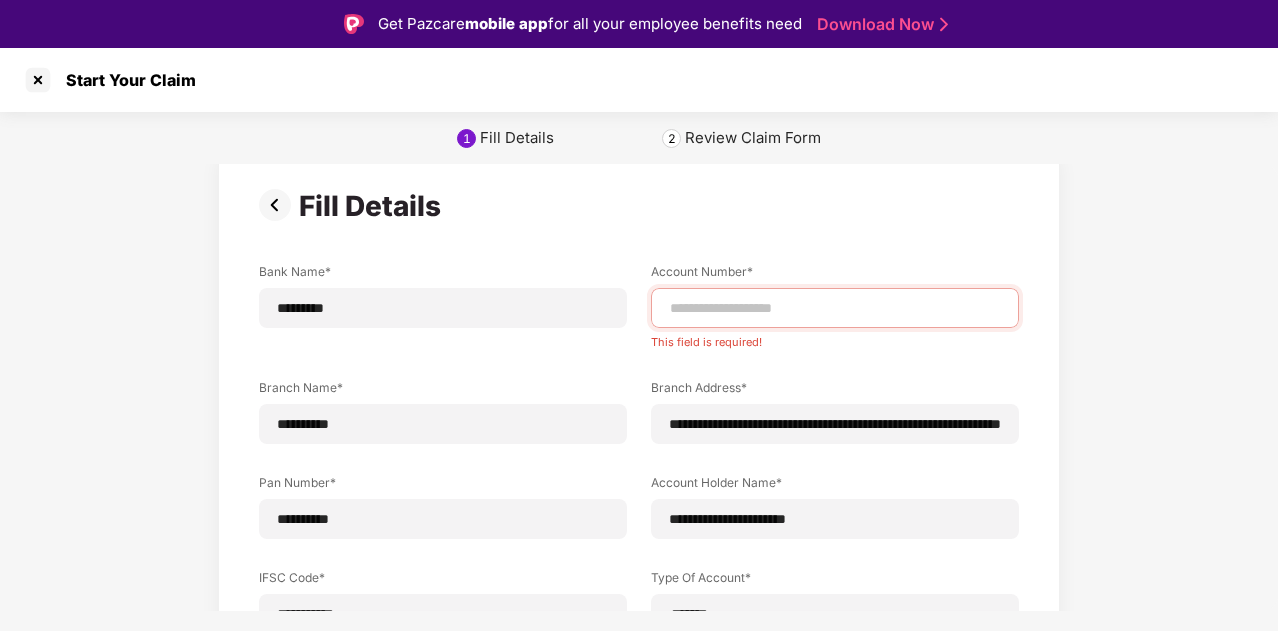 scroll, scrollTop: 0, scrollLeft: 0, axis: both 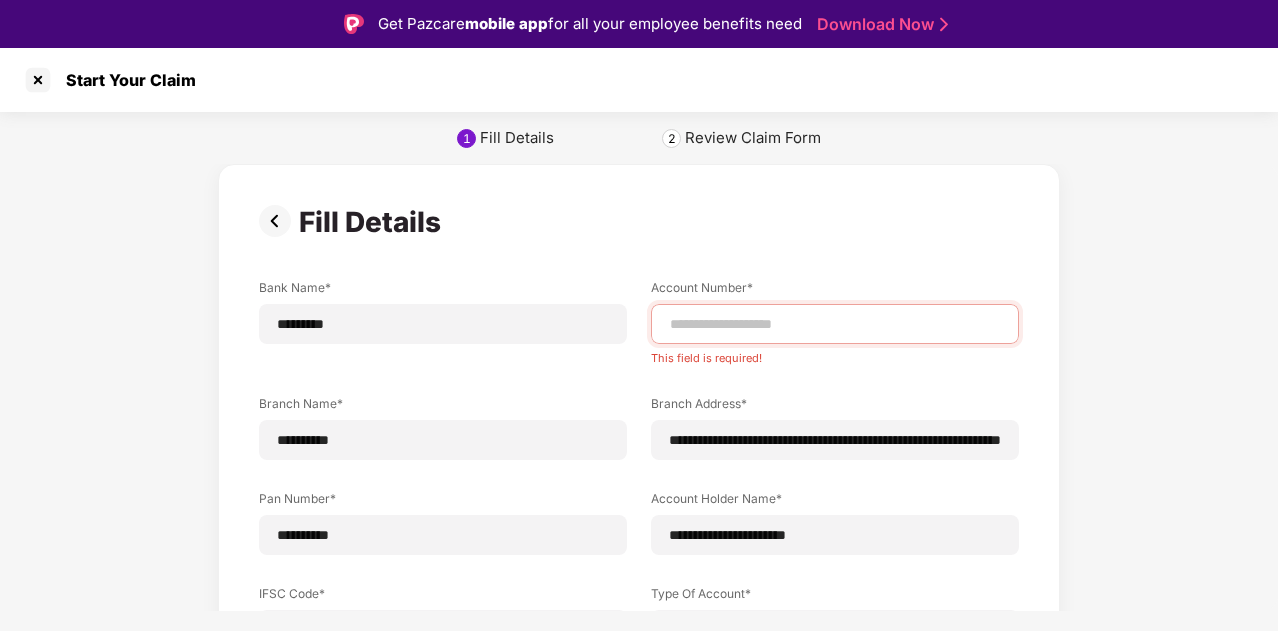 click on "Account Number*" at bounding box center (835, 291) 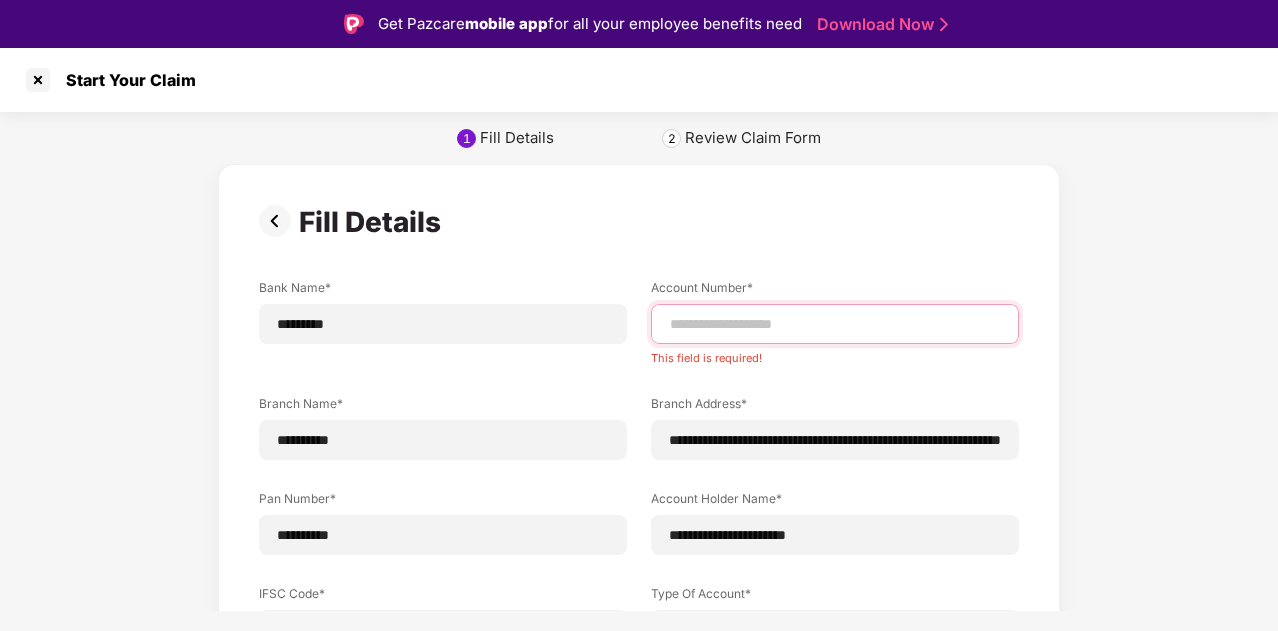 click at bounding box center [835, 324] 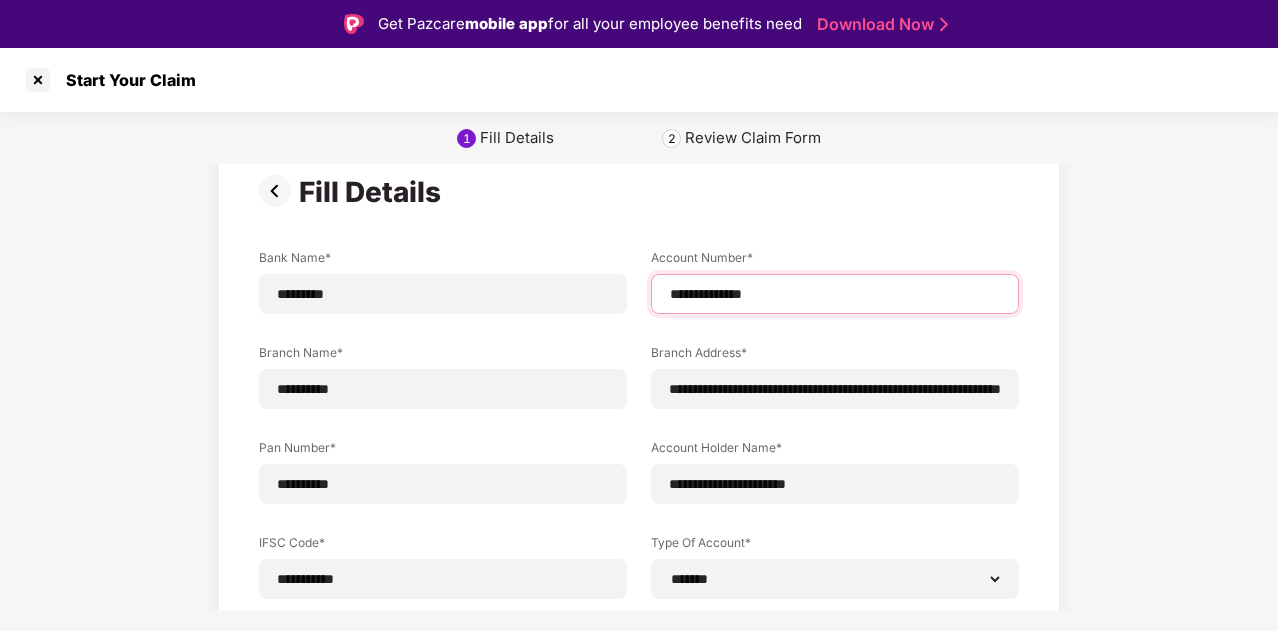 scroll, scrollTop: 330, scrollLeft: 0, axis: vertical 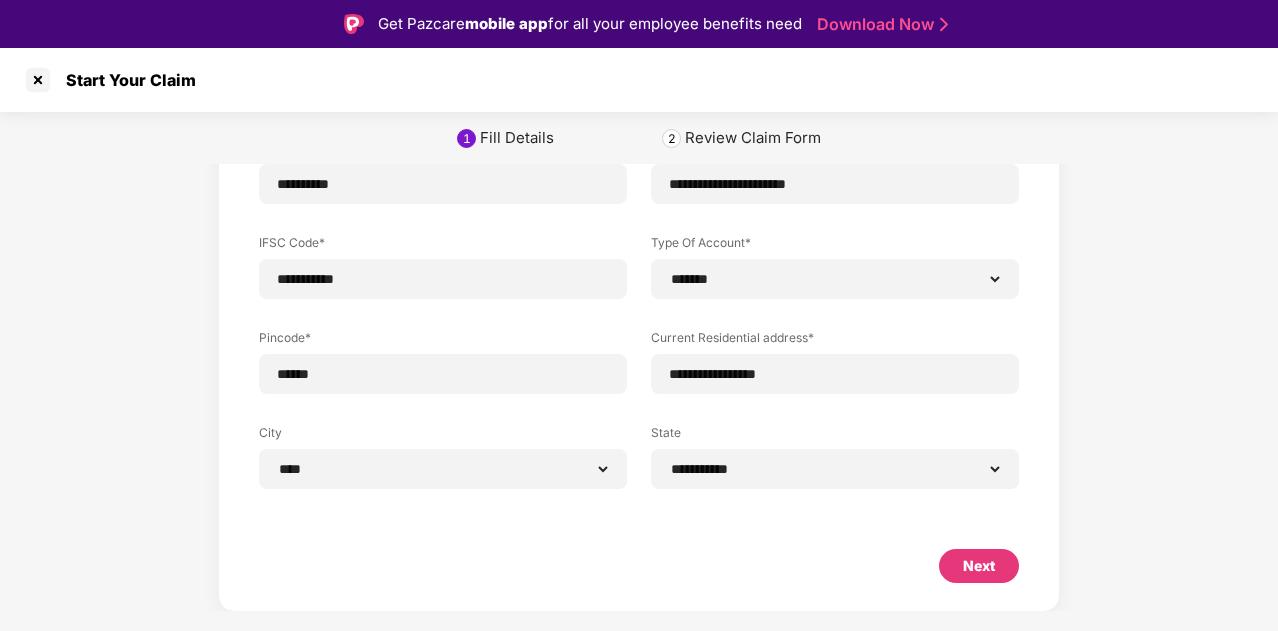 type on "**********" 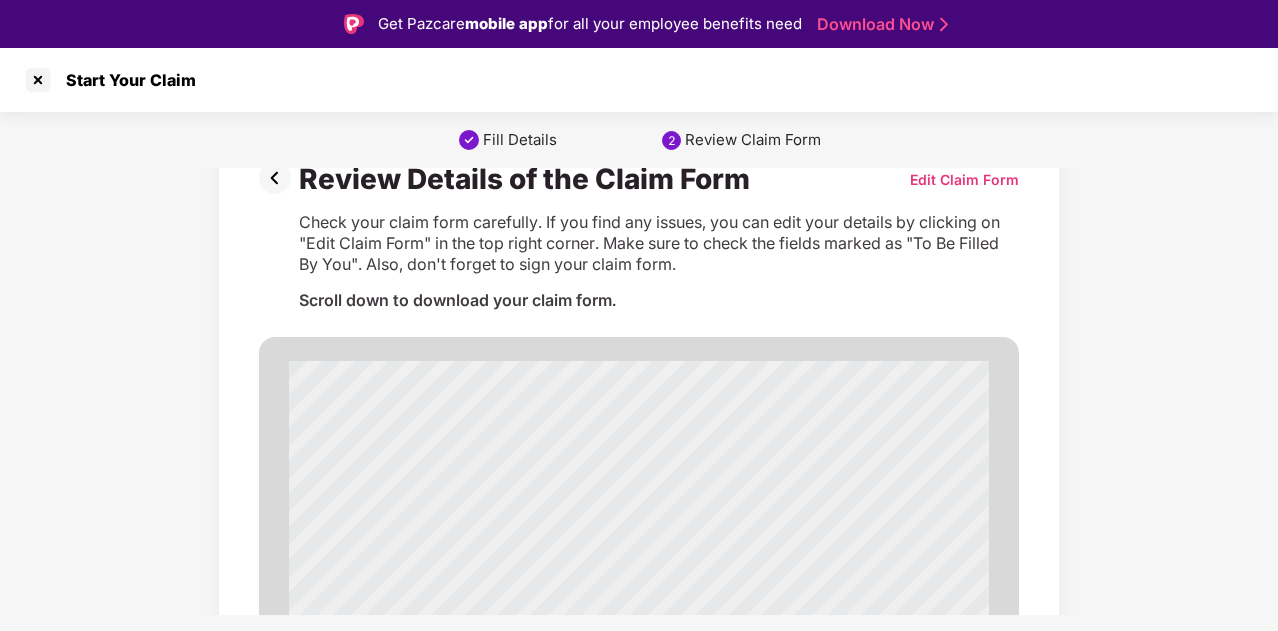 scroll, scrollTop: 0, scrollLeft: 0, axis: both 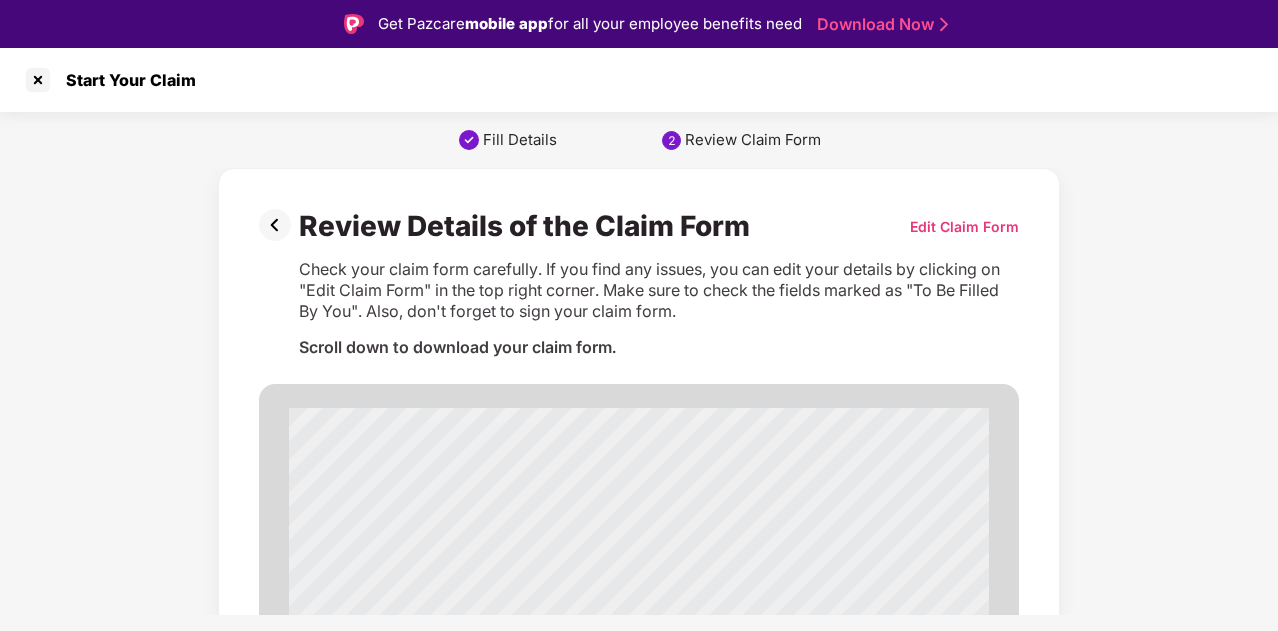 click on "Edit Claim Form" at bounding box center [964, 226] 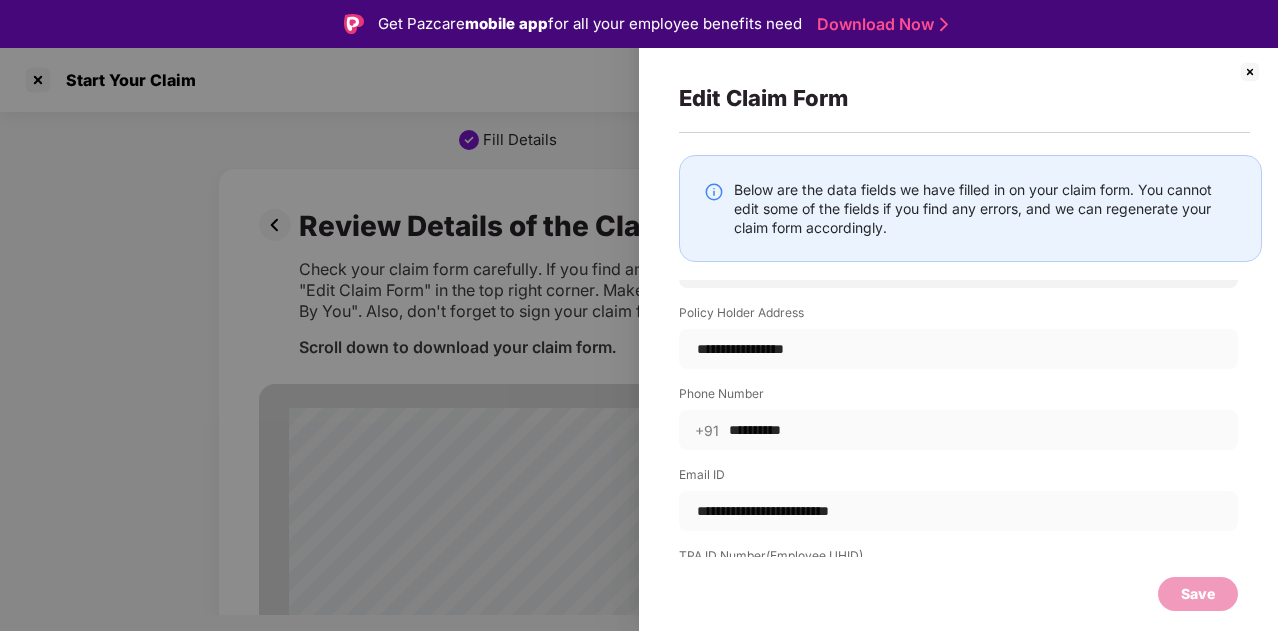 scroll, scrollTop: 200, scrollLeft: 0, axis: vertical 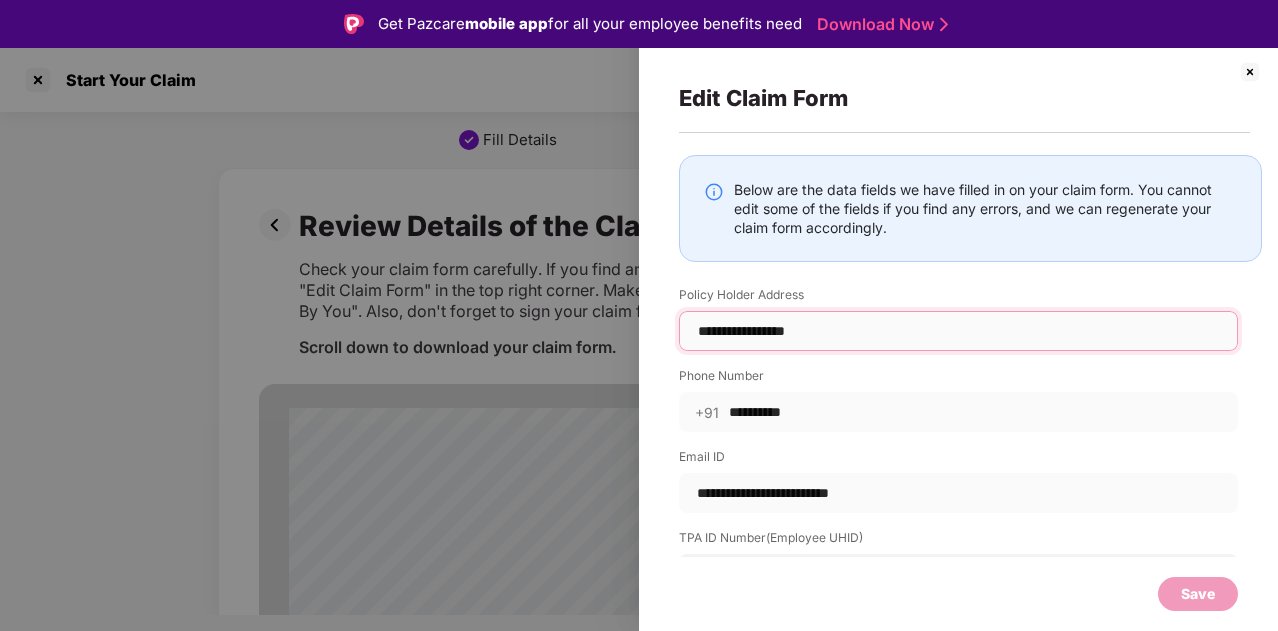 click on "**********" at bounding box center (958, 331) 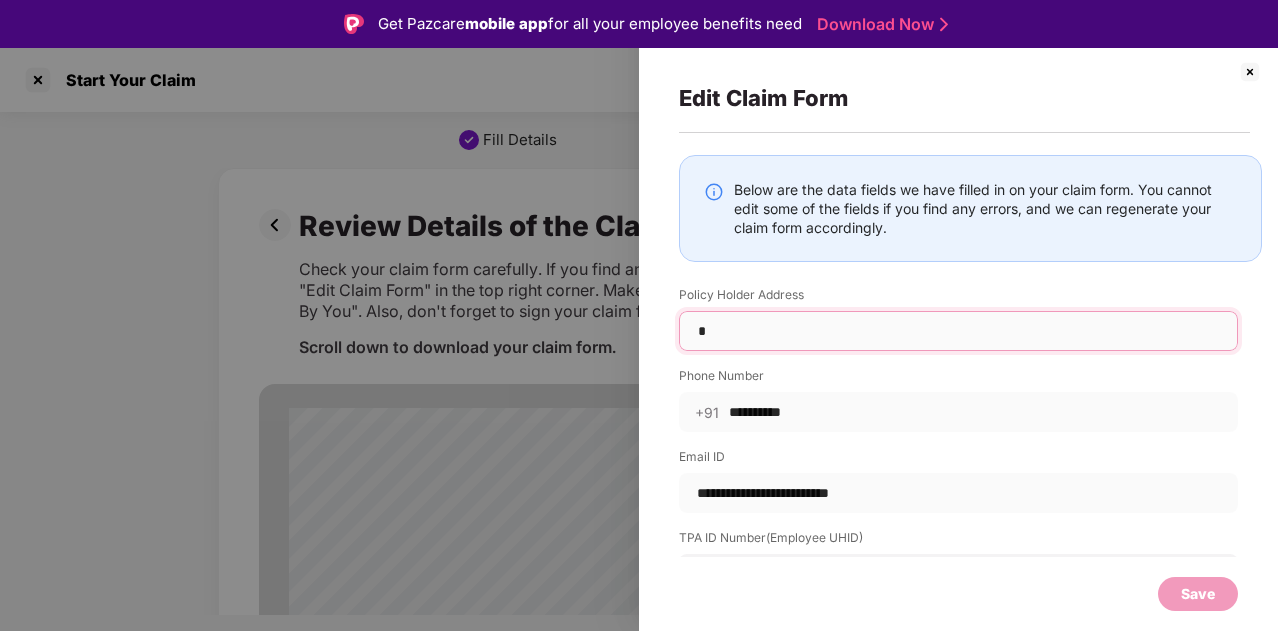 type on "*" 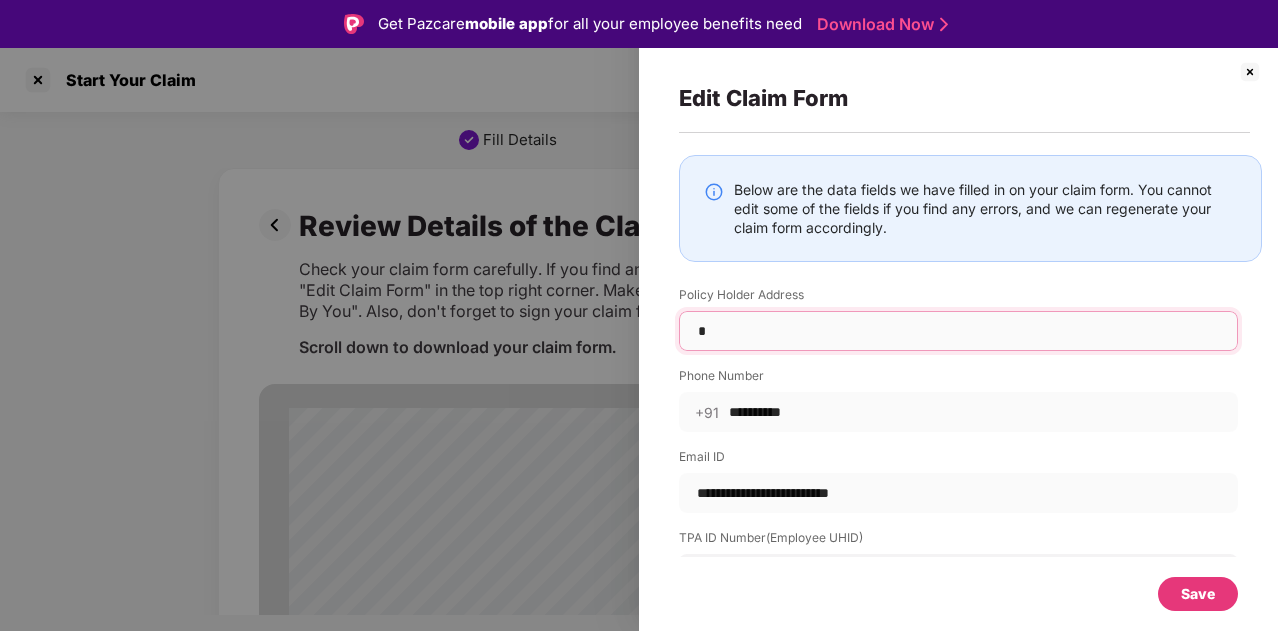 type on "**********" 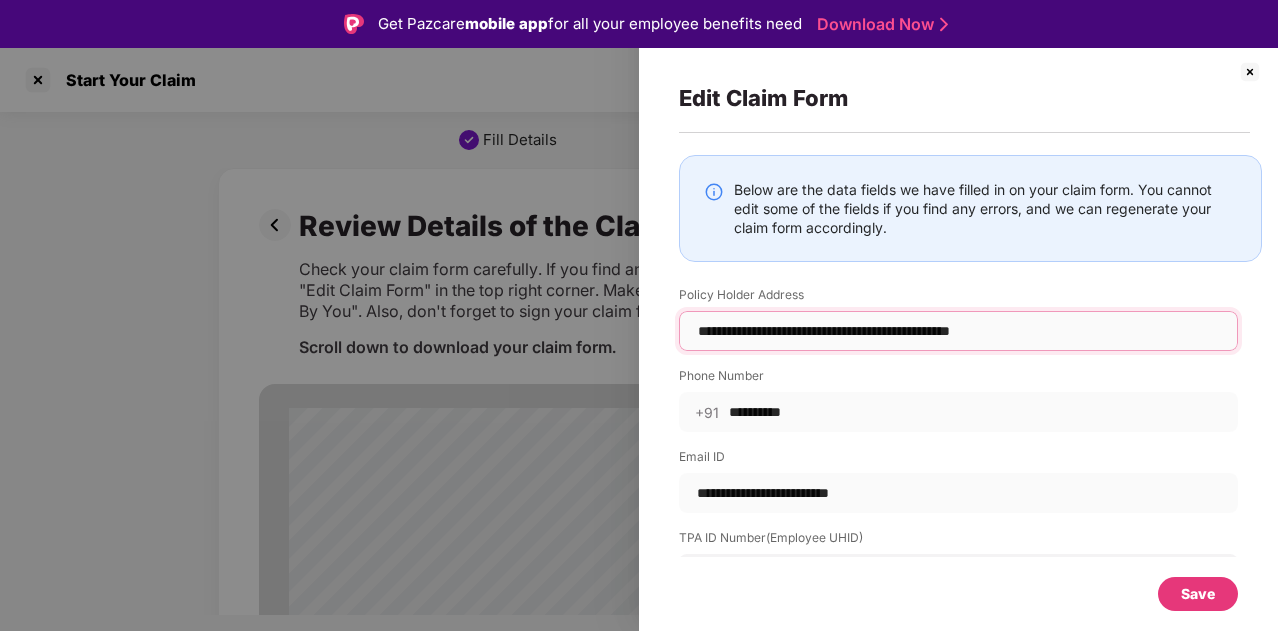 type on "**********" 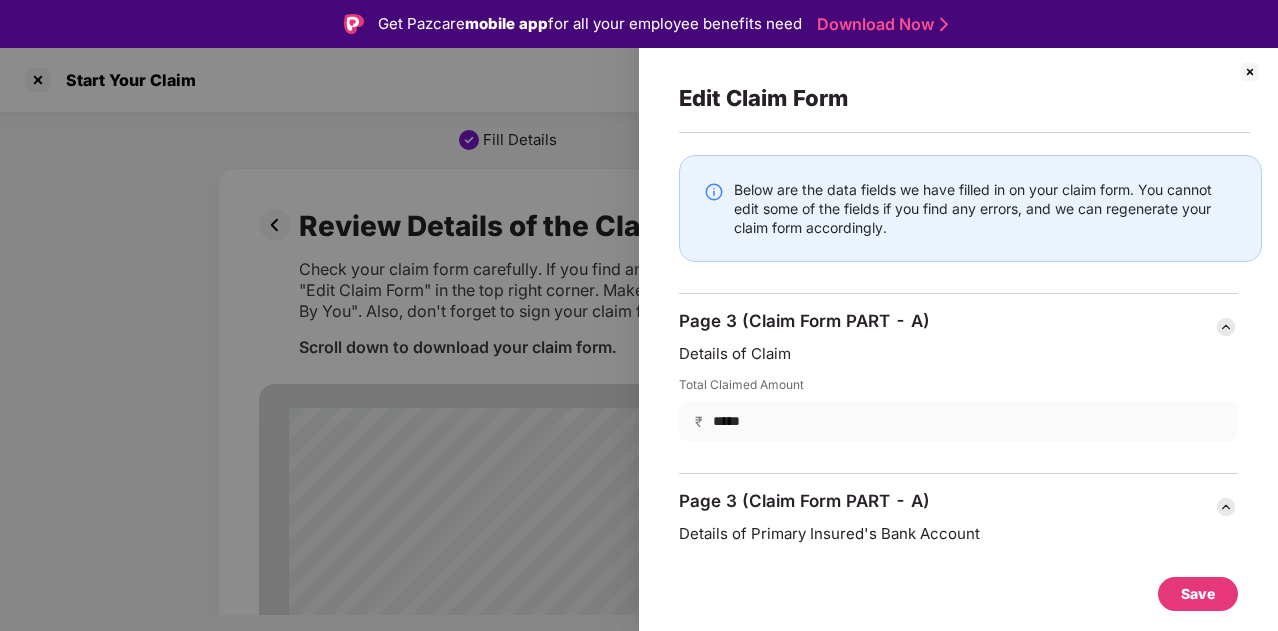 scroll, scrollTop: 3100, scrollLeft: 0, axis: vertical 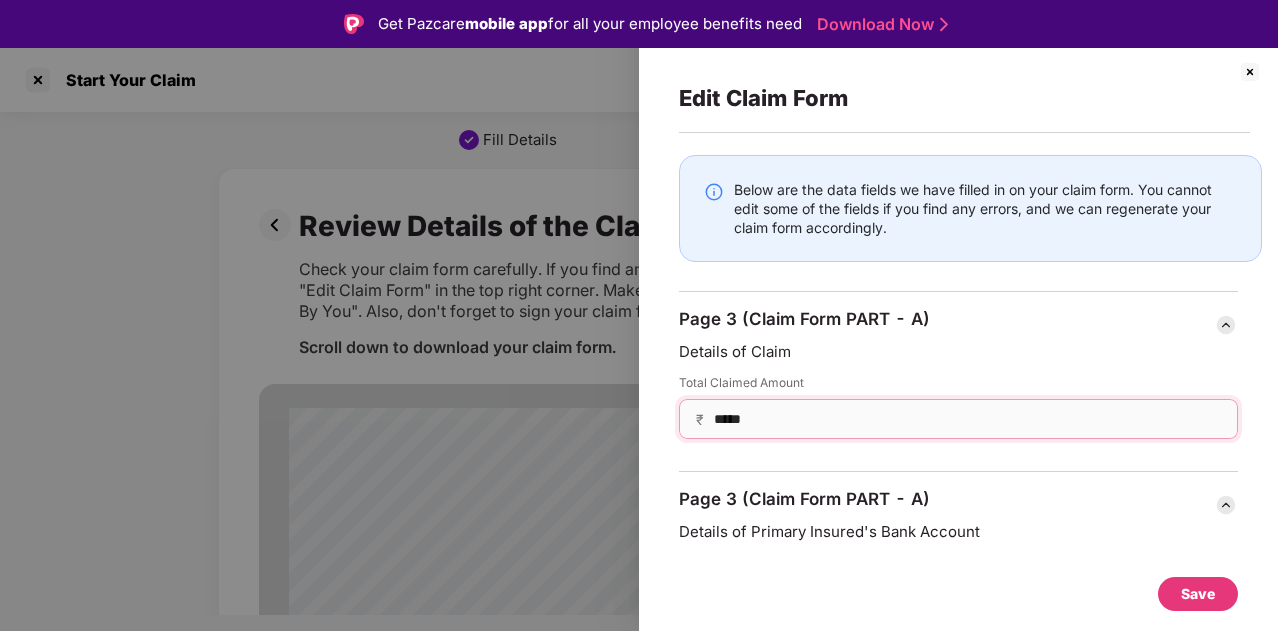 click on "*****" at bounding box center [966, 419] 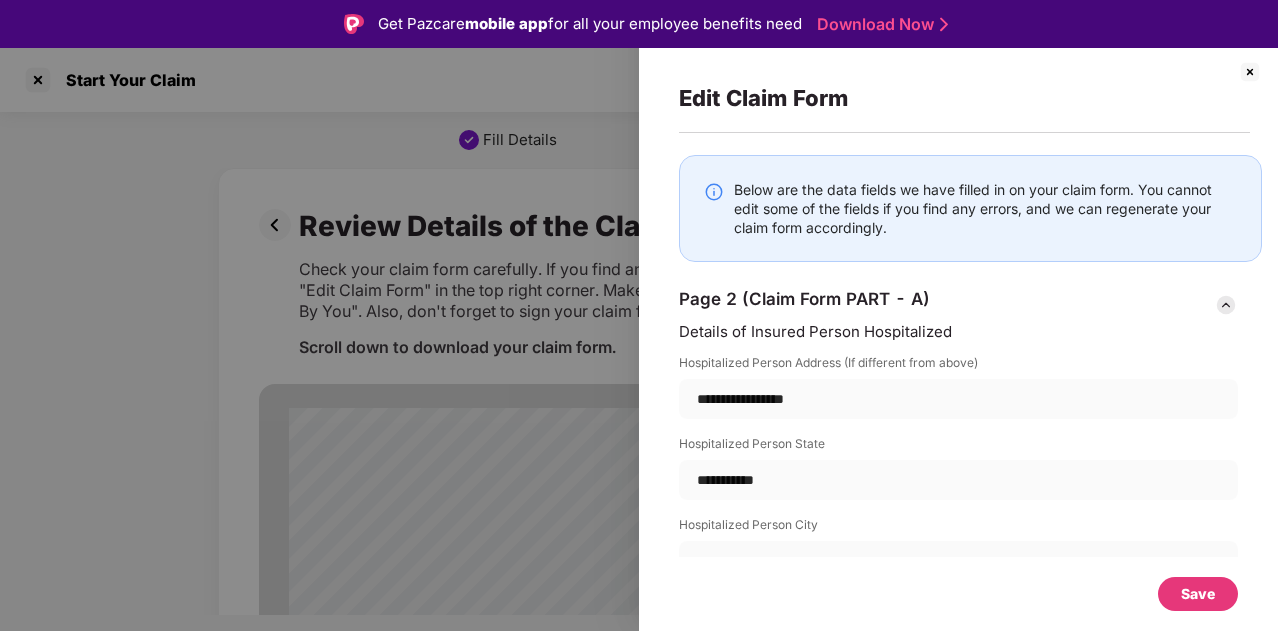 scroll, scrollTop: 2002, scrollLeft: 0, axis: vertical 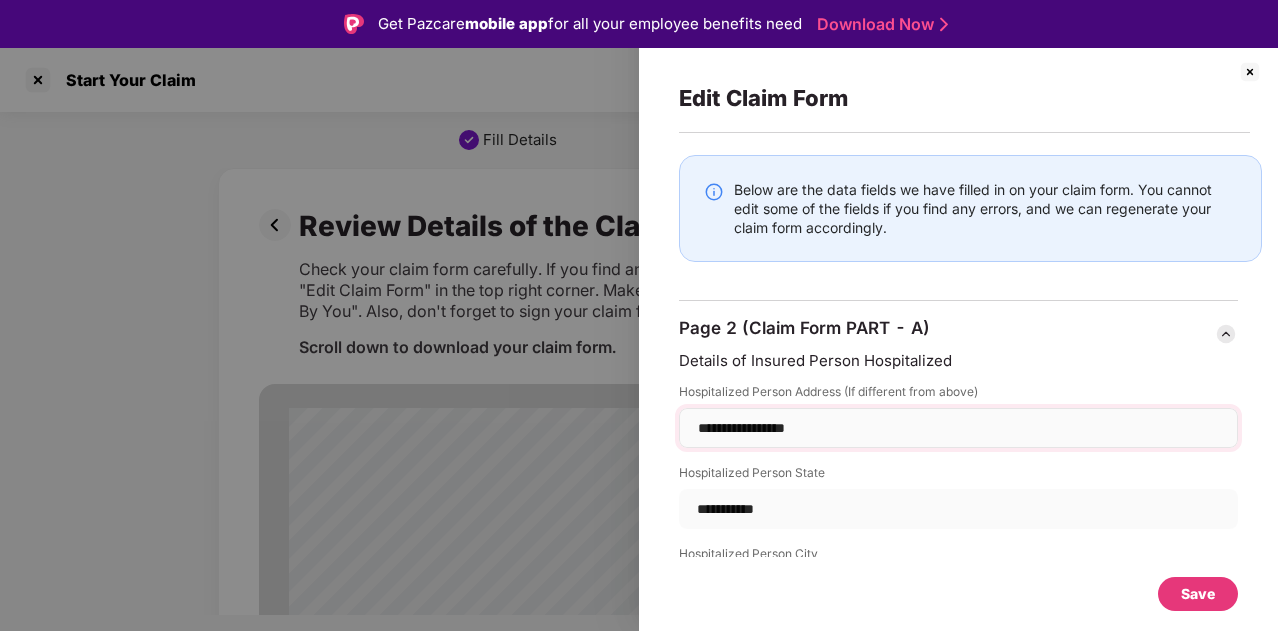 type 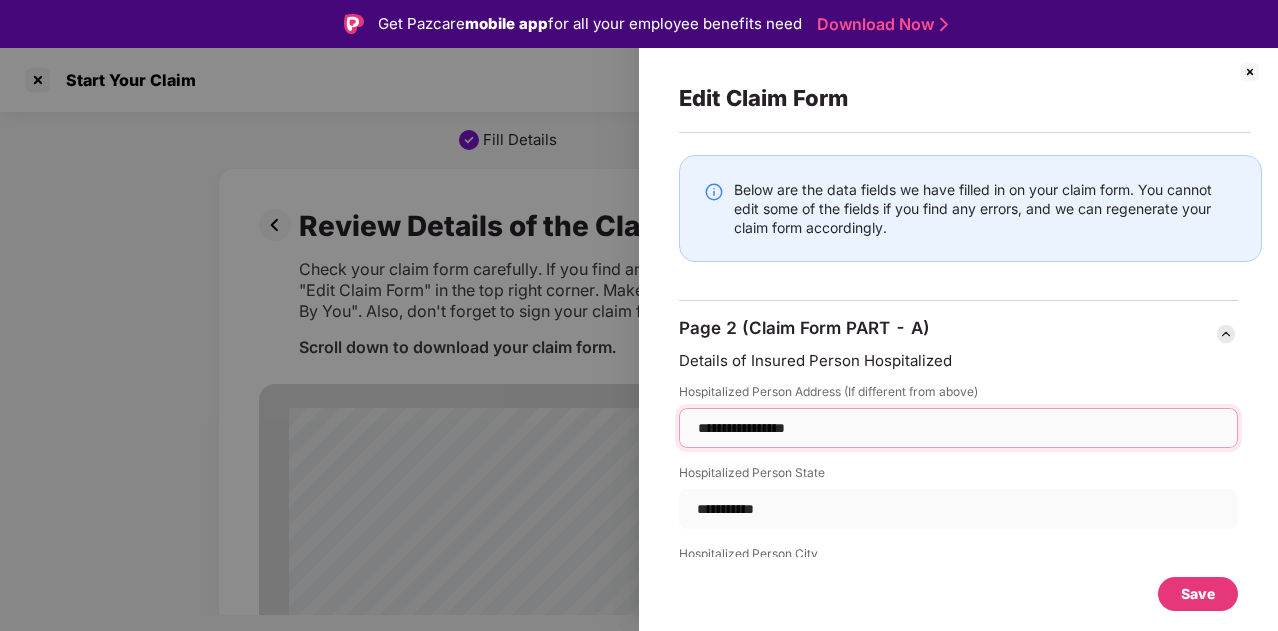 click on "**********" at bounding box center (958, 428) 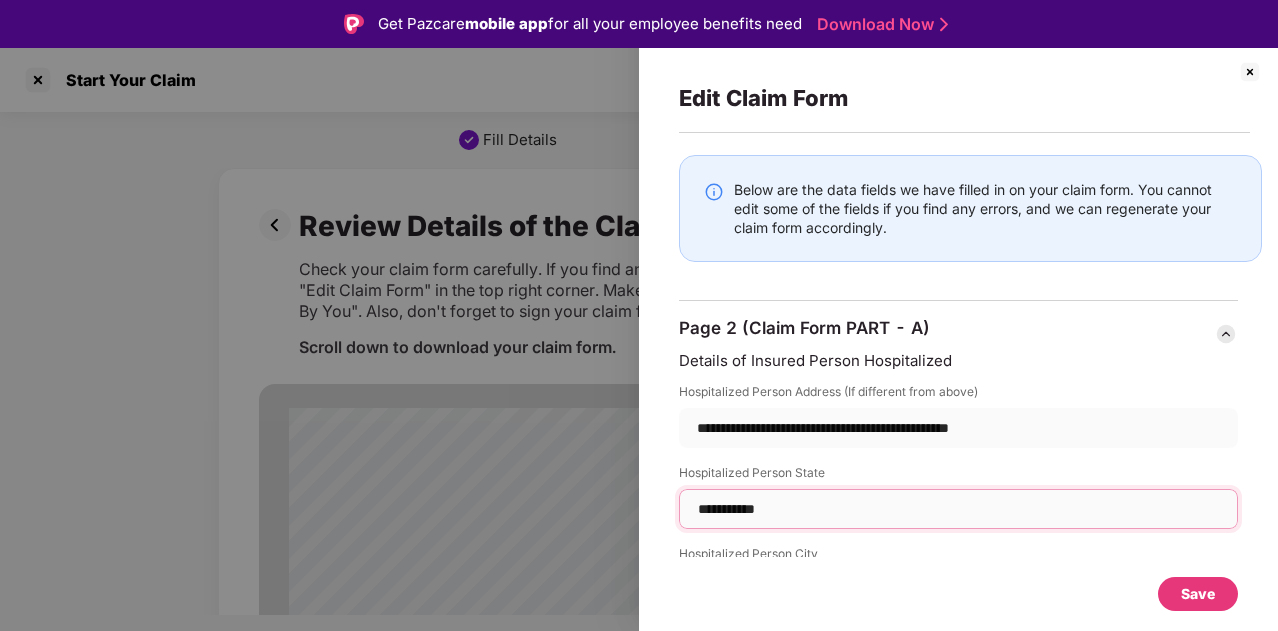 click on "**********" at bounding box center (958, 509) 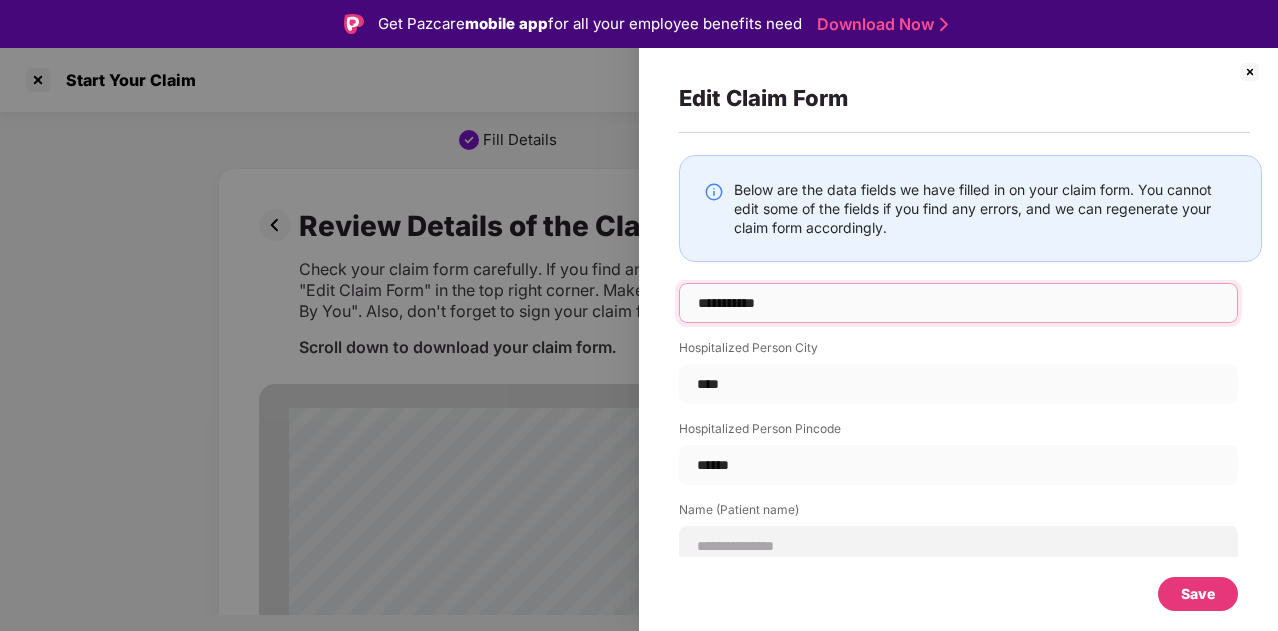 scroll, scrollTop: 2002, scrollLeft: 0, axis: vertical 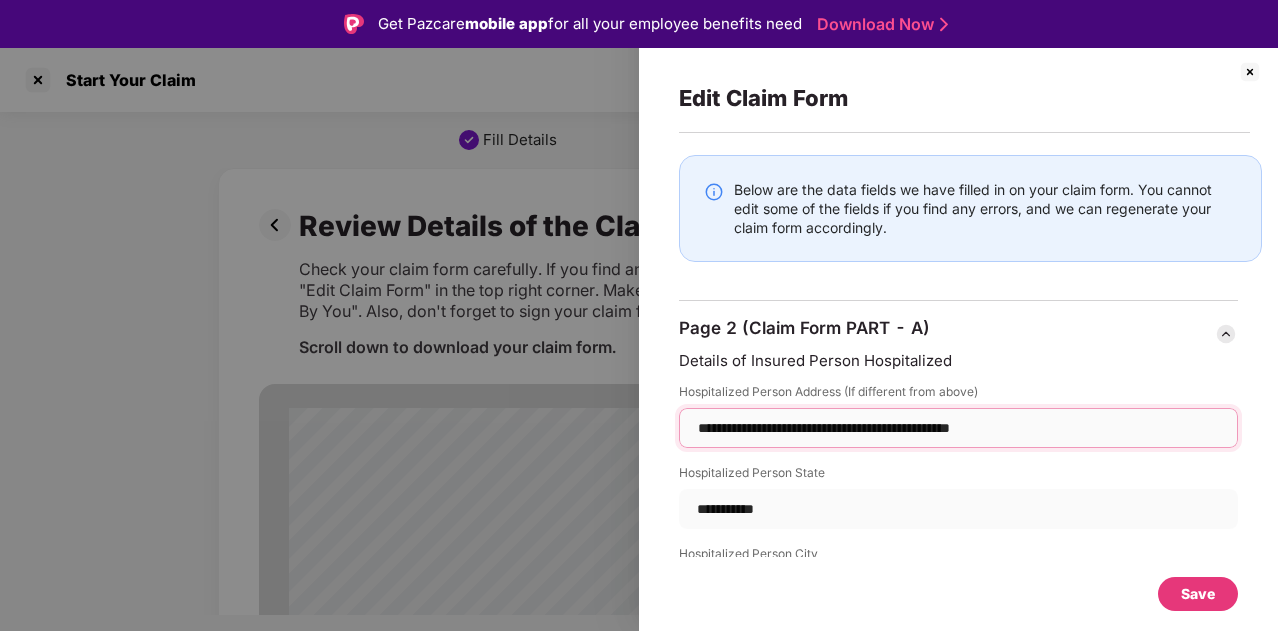 drag, startPoint x: 1051, startPoint y: 425, endPoint x: 1104, endPoint y: 422, distance: 53.08484 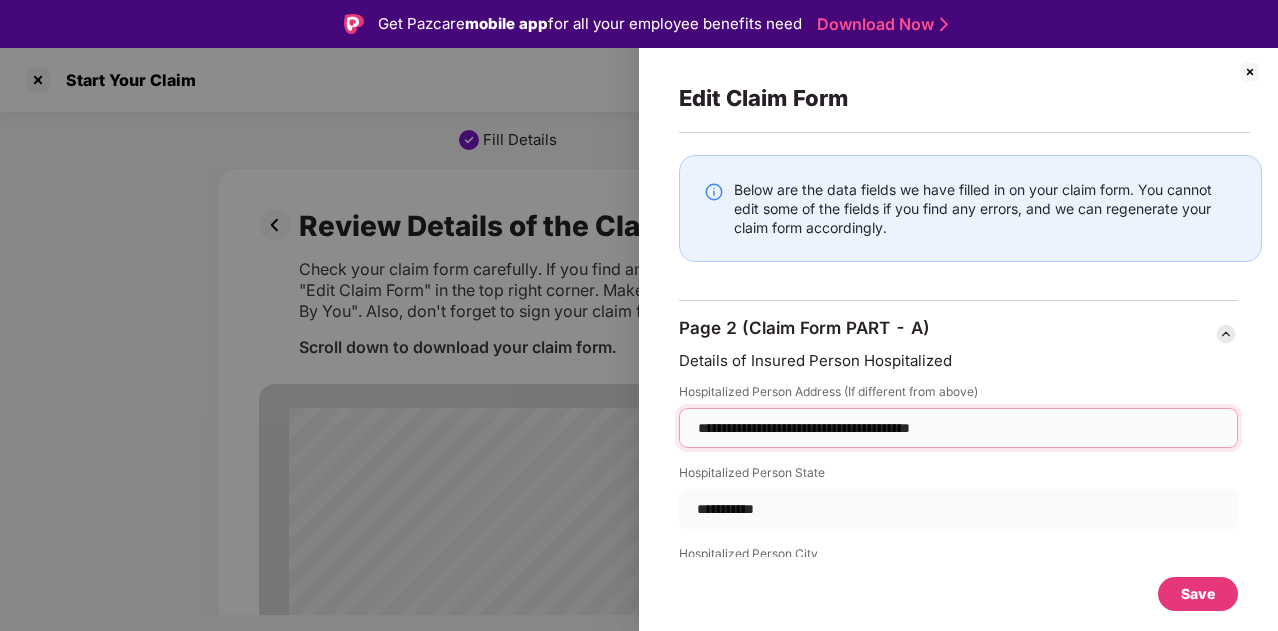 type on "**********" 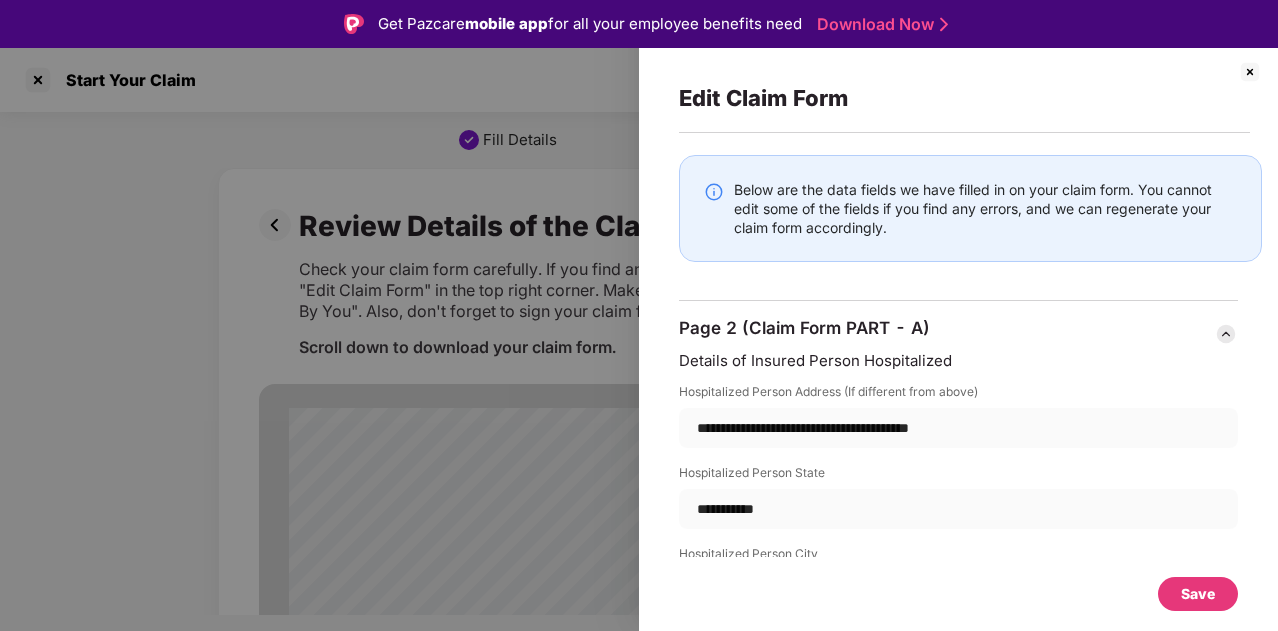 click on "Hospitalized Person State" at bounding box center [958, 476] 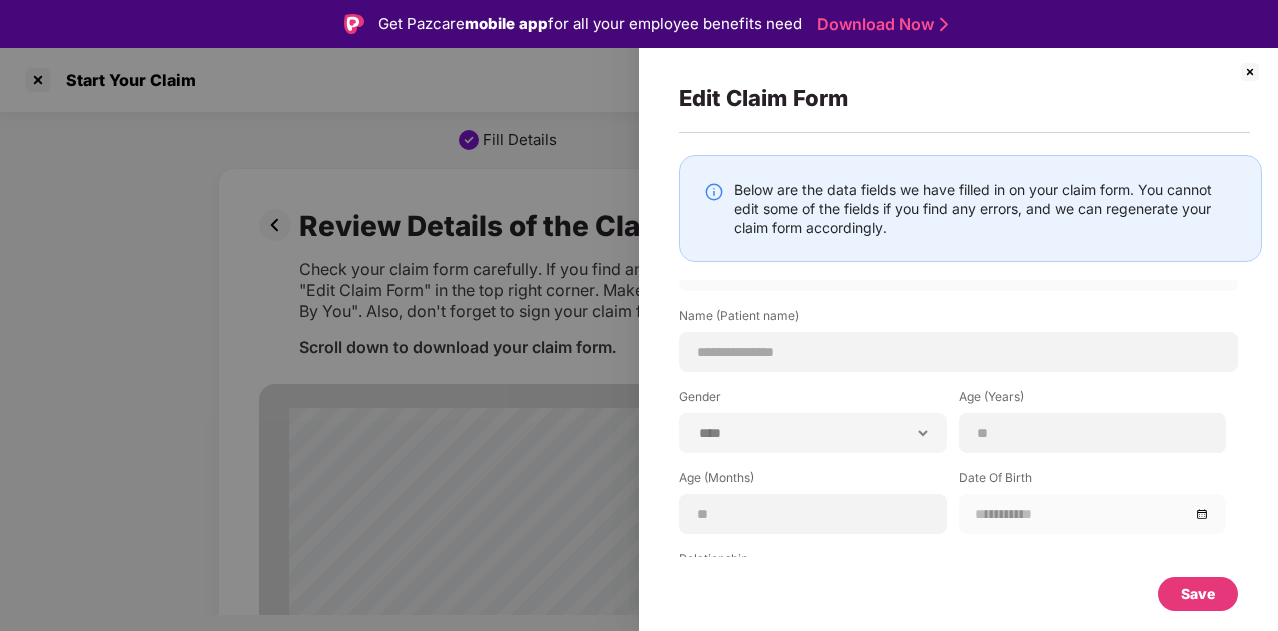 scroll, scrollTop: 2302, scrollLeft: 0, axis: vertical 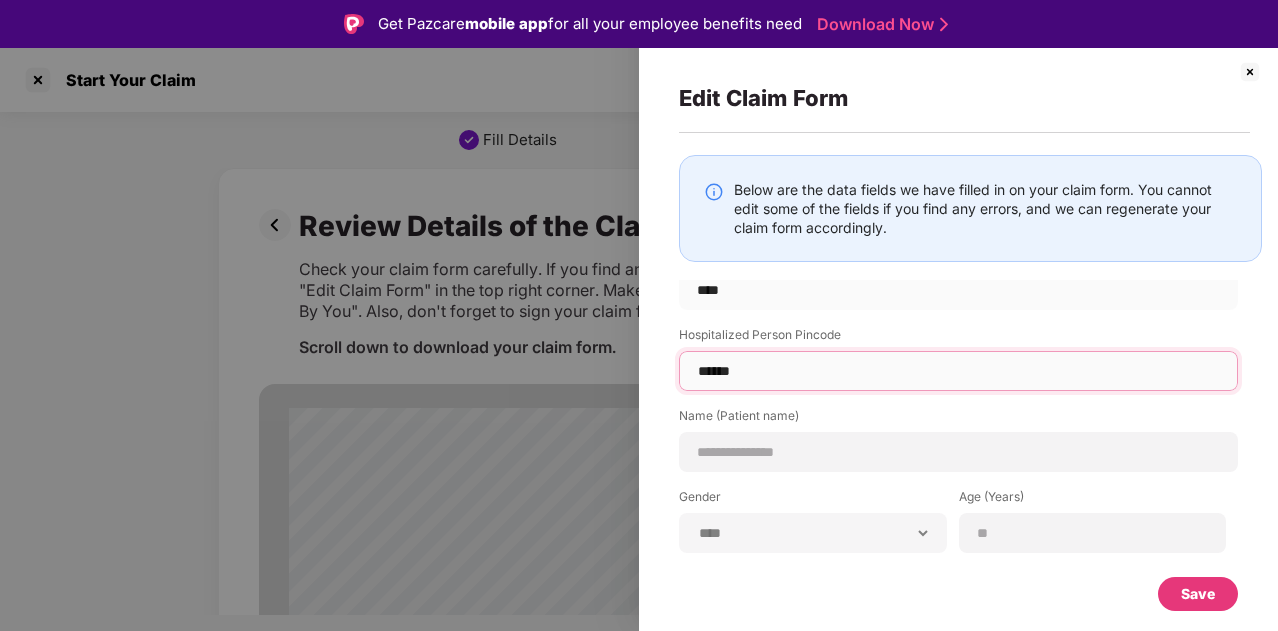 click on "******" at bounding box center (958, 371) 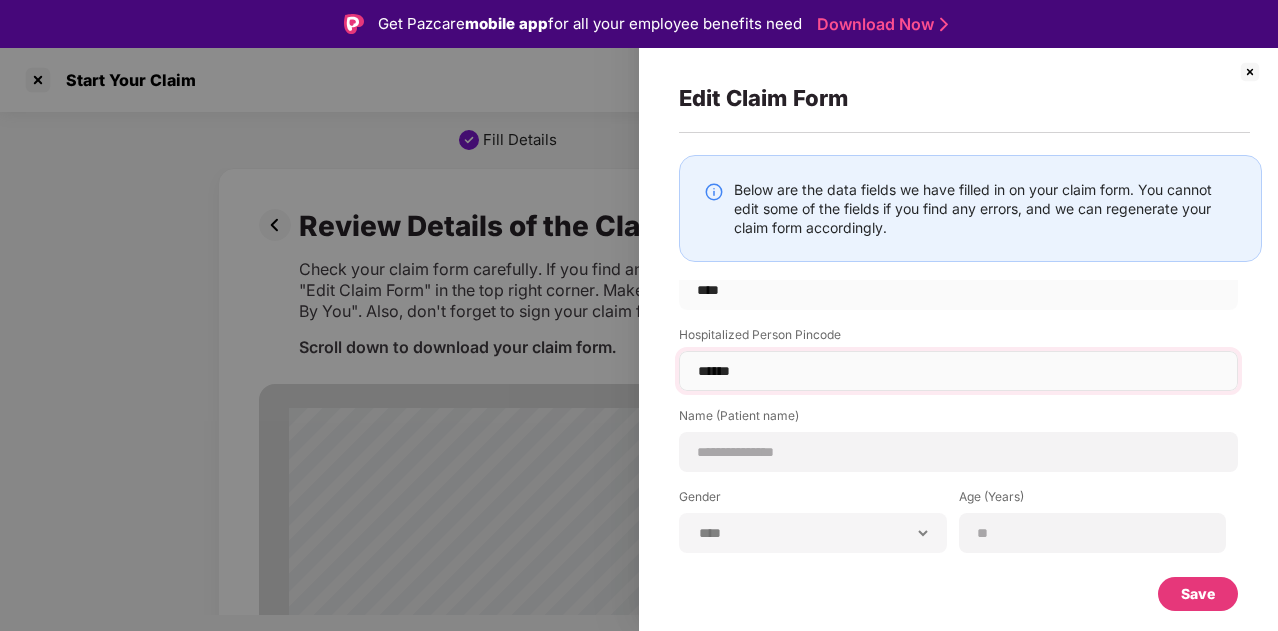 select on "*******" 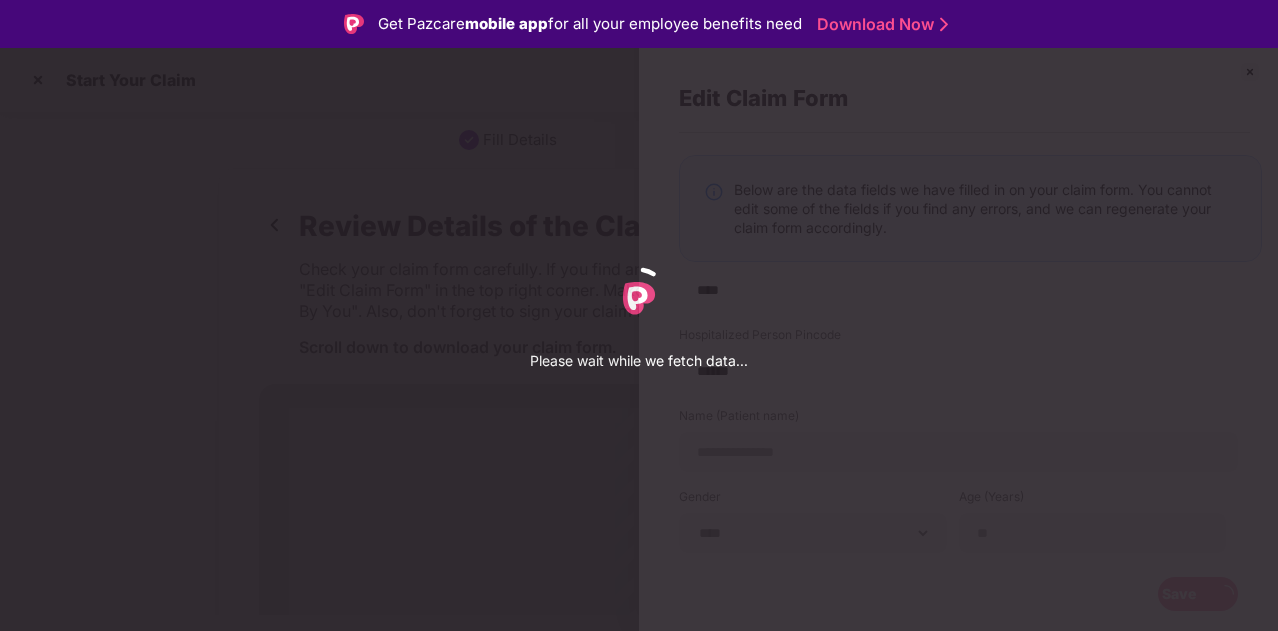 select on "*******" 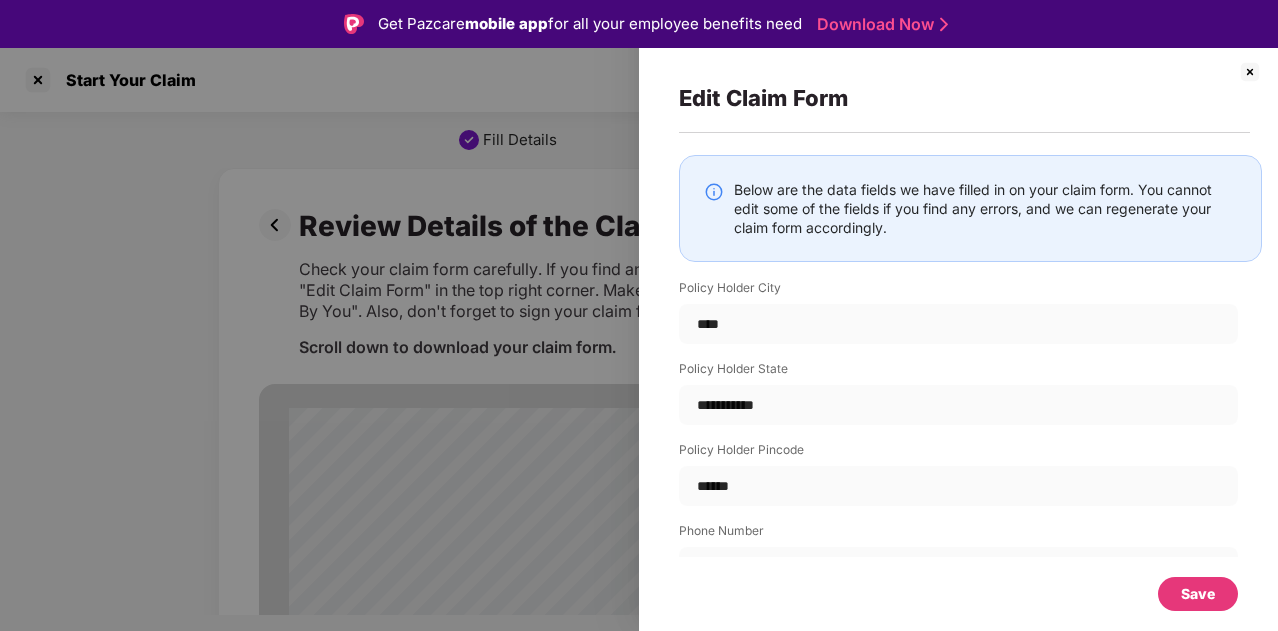 scroll, scrollTop: 1502, scrollLeft: 0, axis: vertical 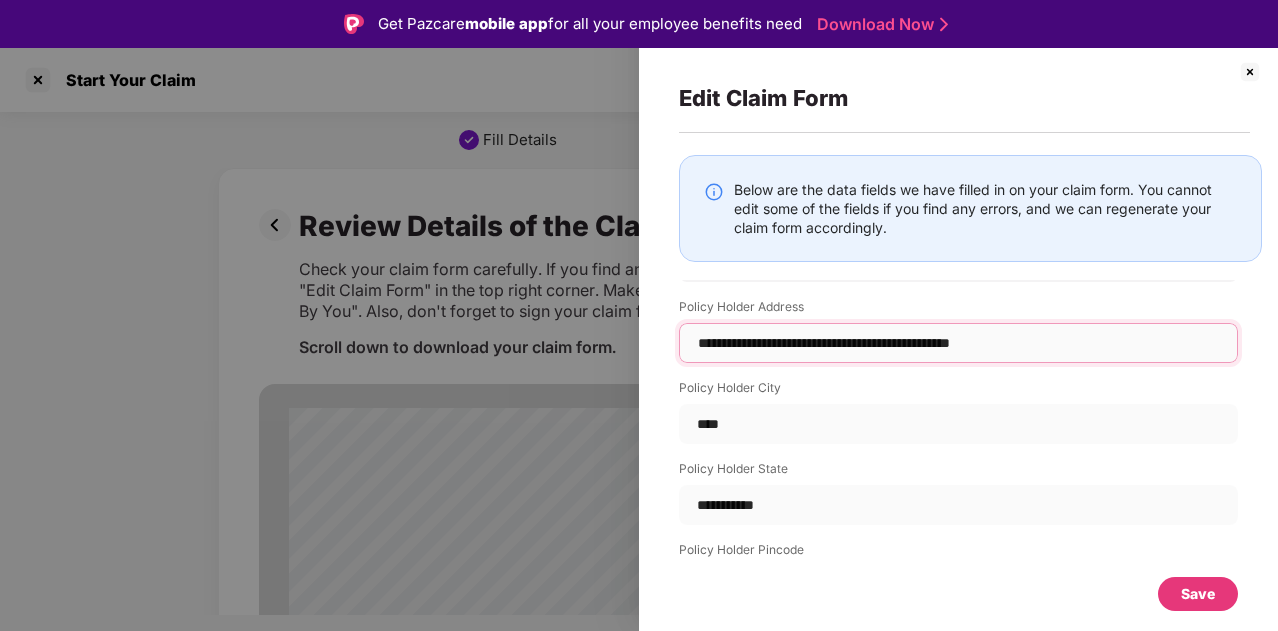 drag, startPoint x: 1051, startPoint y: 349, endPoint x: 1102, endPoint y: 341, distance: 51.62364 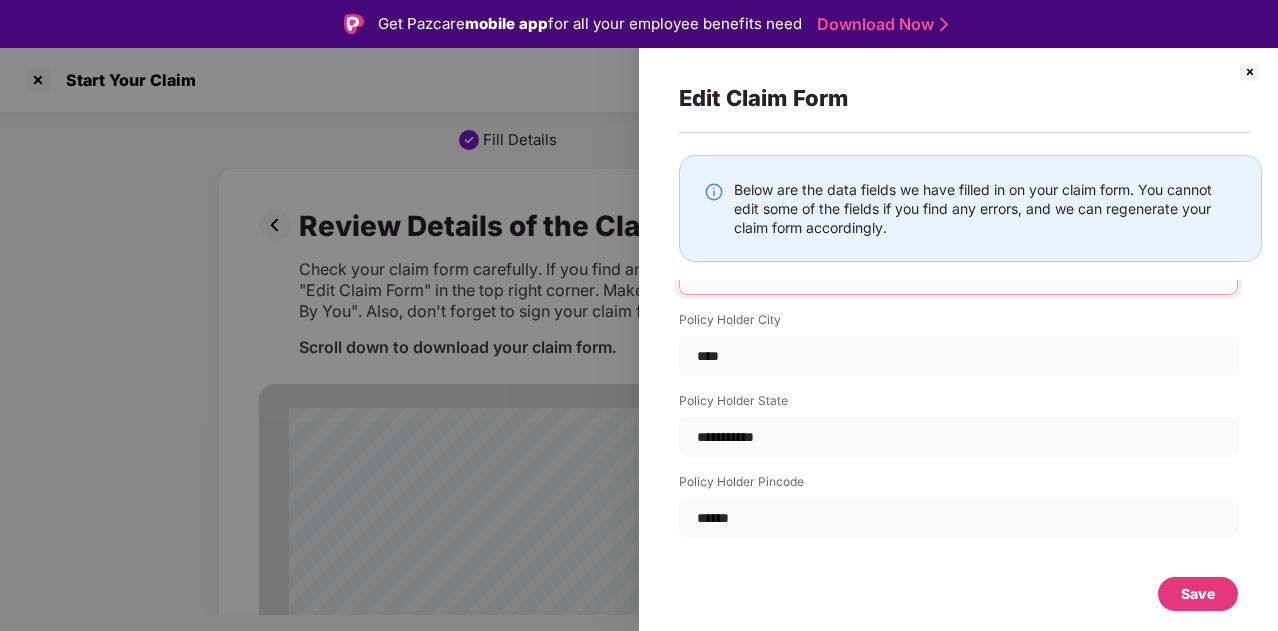 scroll, scrollTop: 1602, scrollLeft: 0, axis: vertical 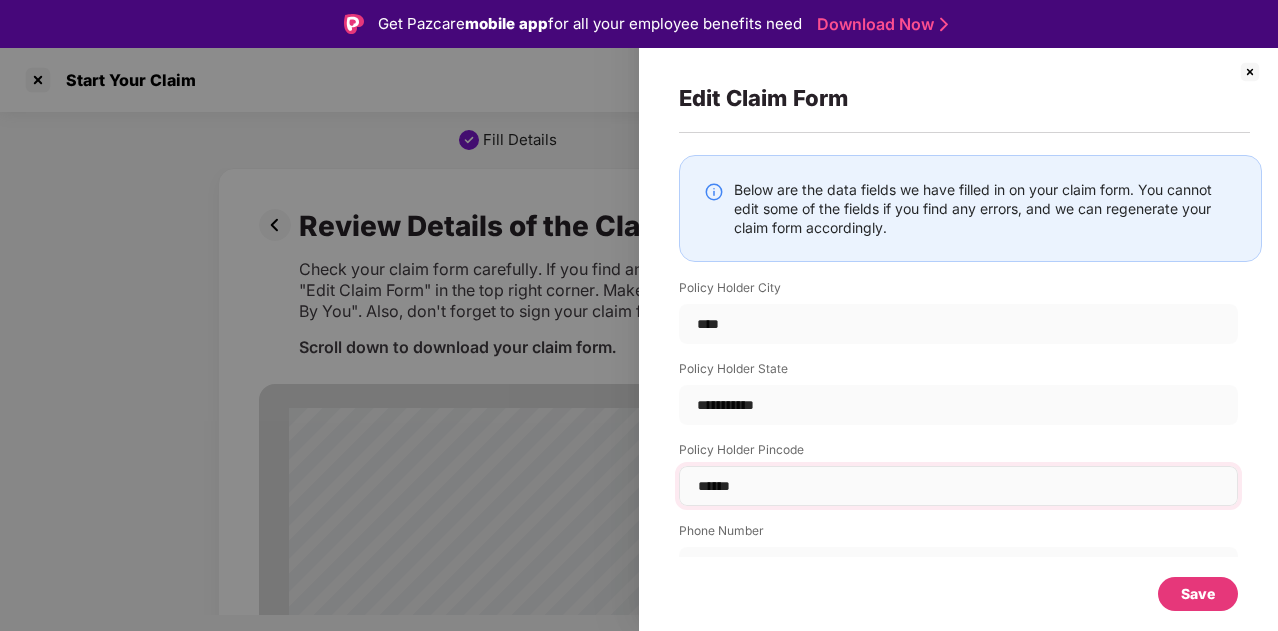 type on "**********" 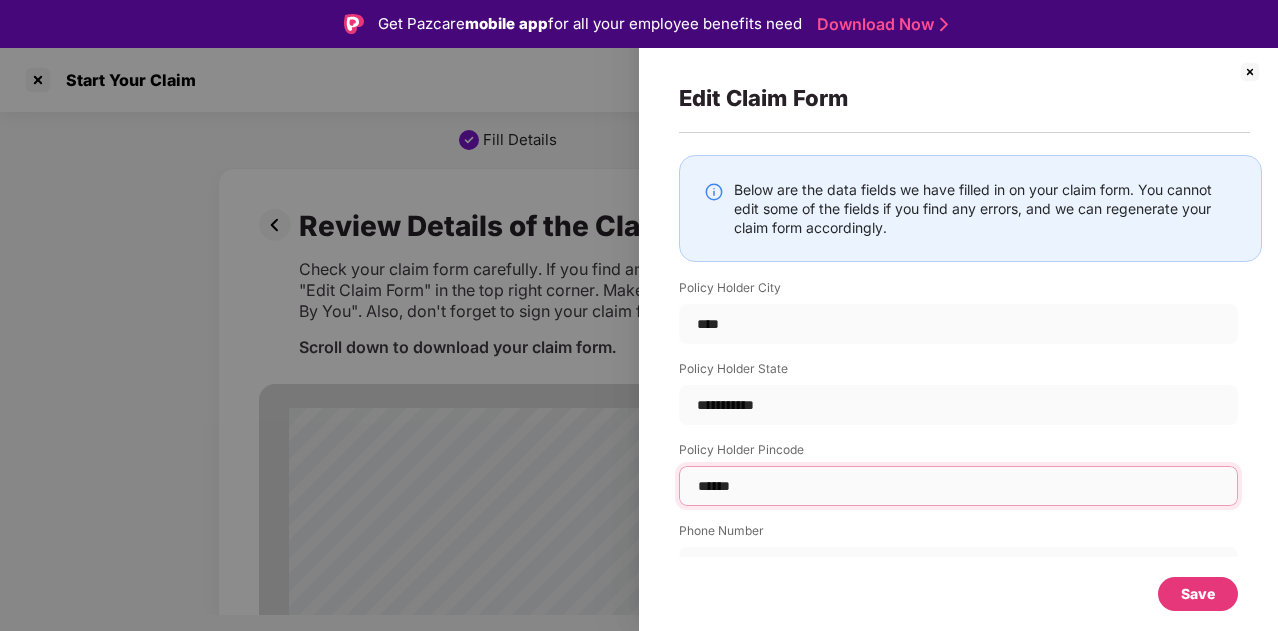 click on "******" at bounding box center [958, 486] 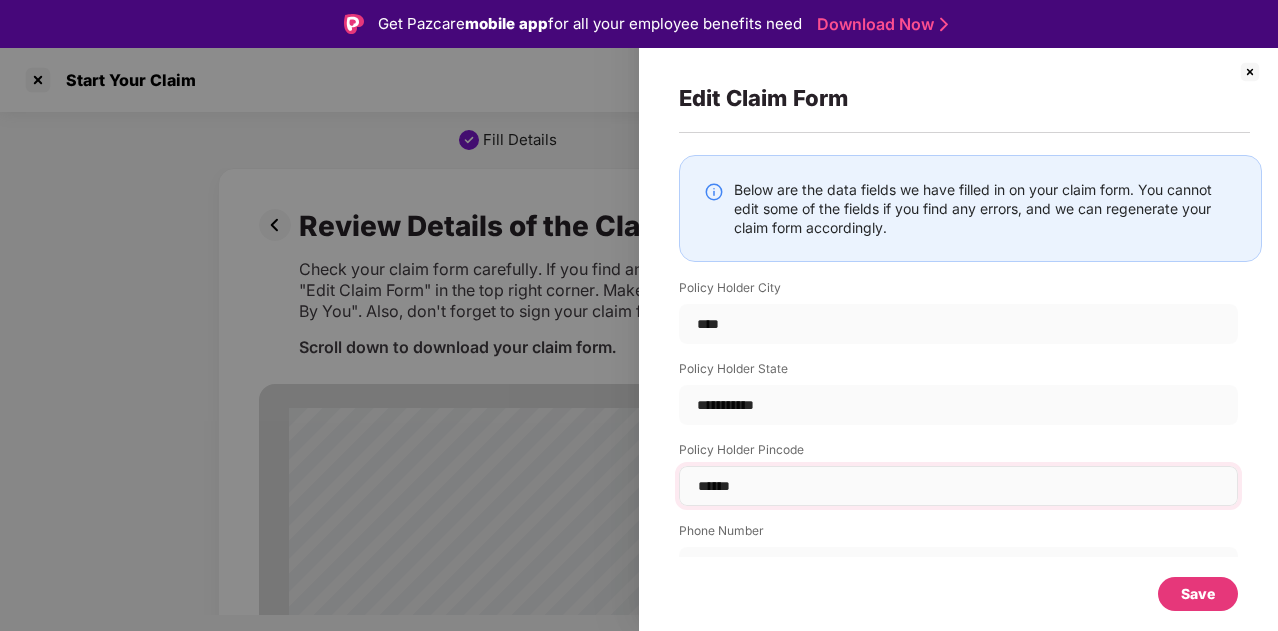 select on "*******" 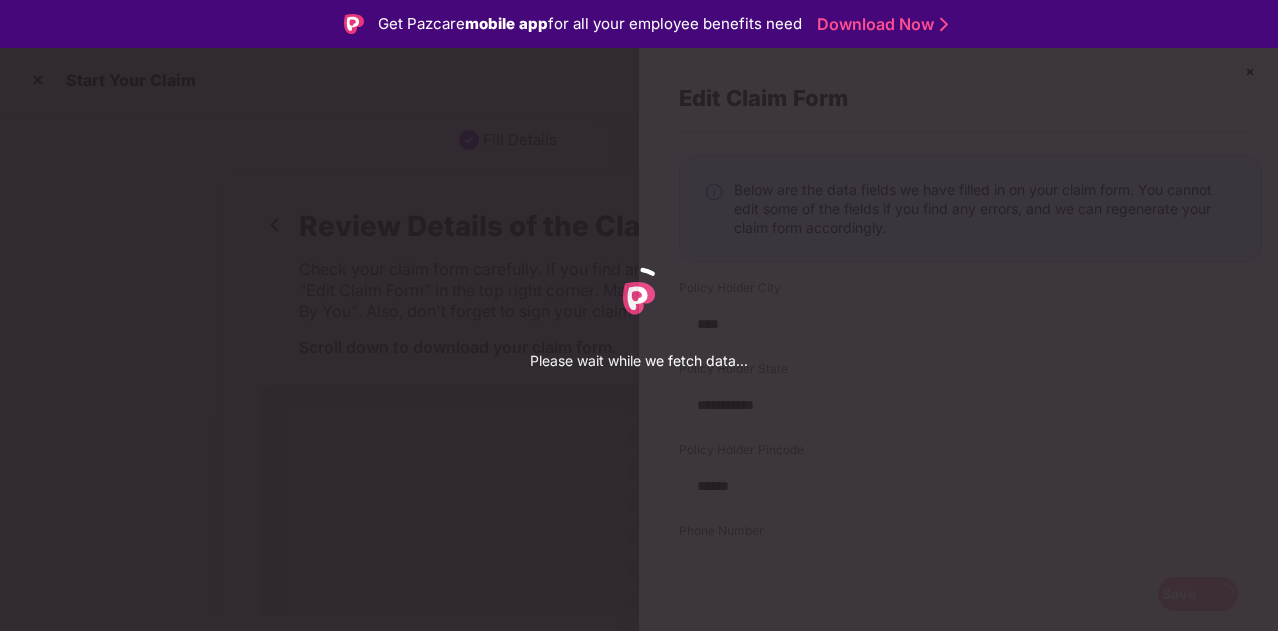 select on "*******" 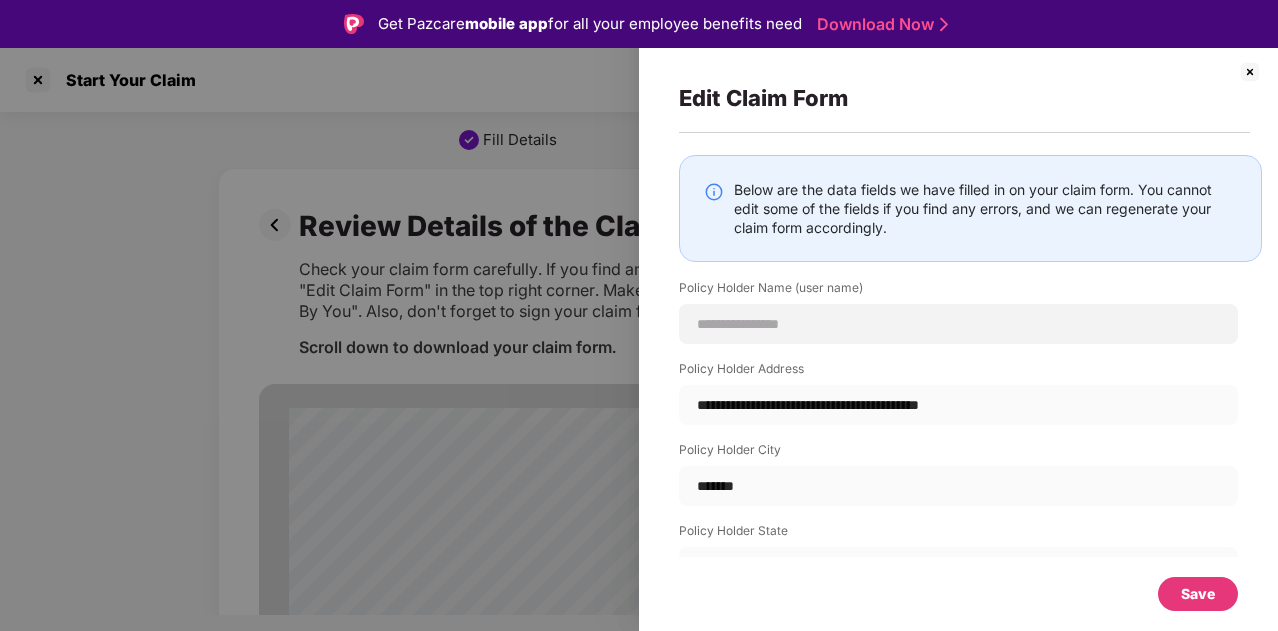 scroll, scrollTop: 1402, scrollLeft: 0, axis: vertical 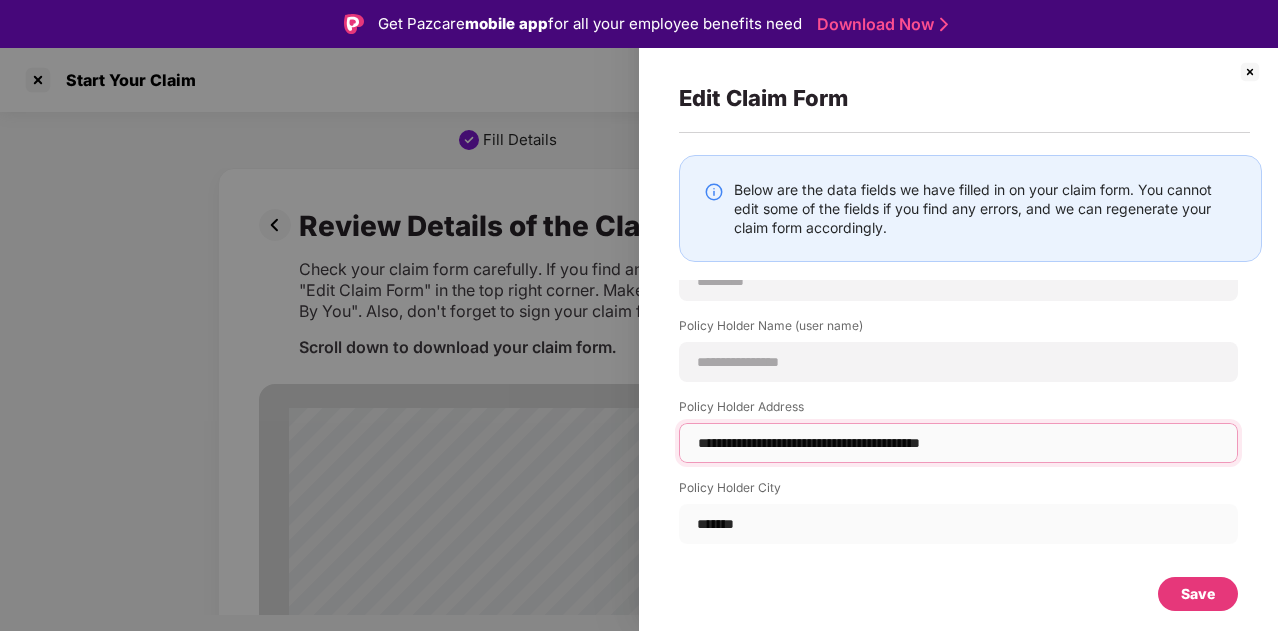 click on "**********" at bounding box center (958, 443) 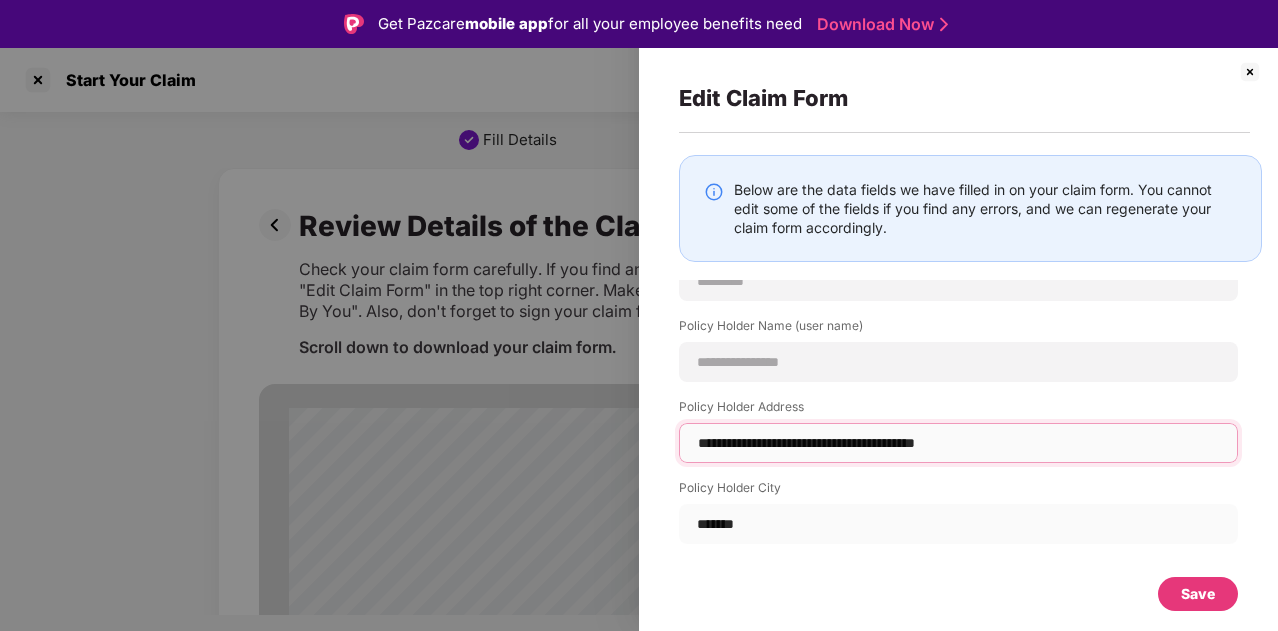 type on "**********" 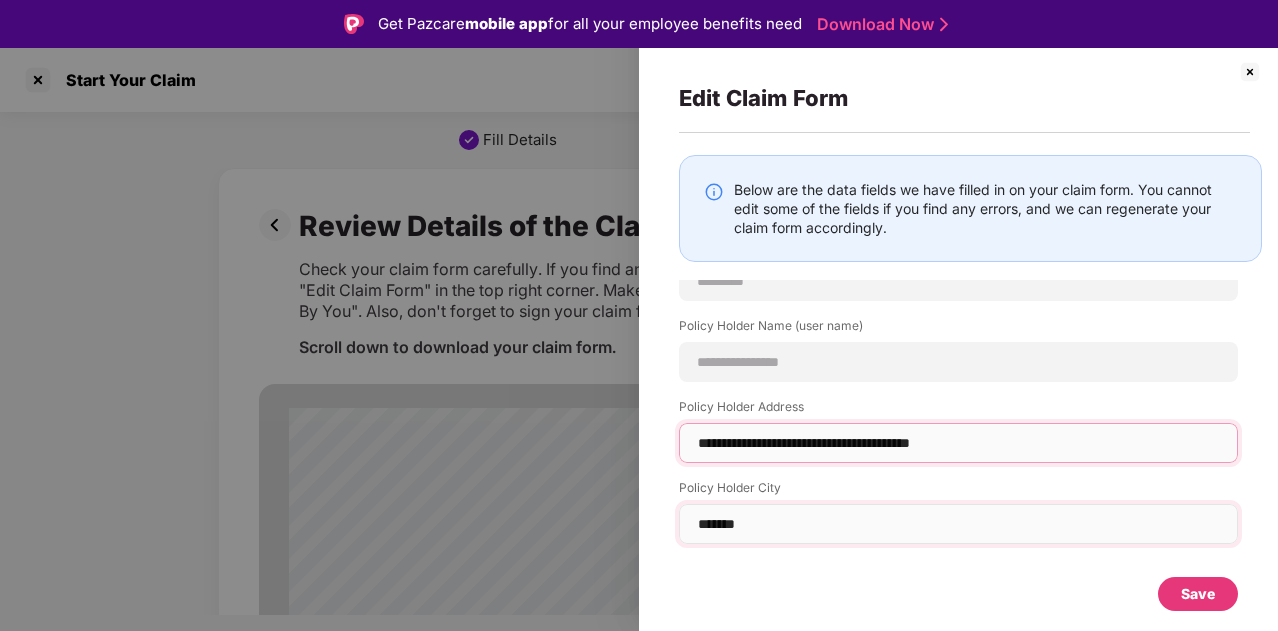 type on "**********" 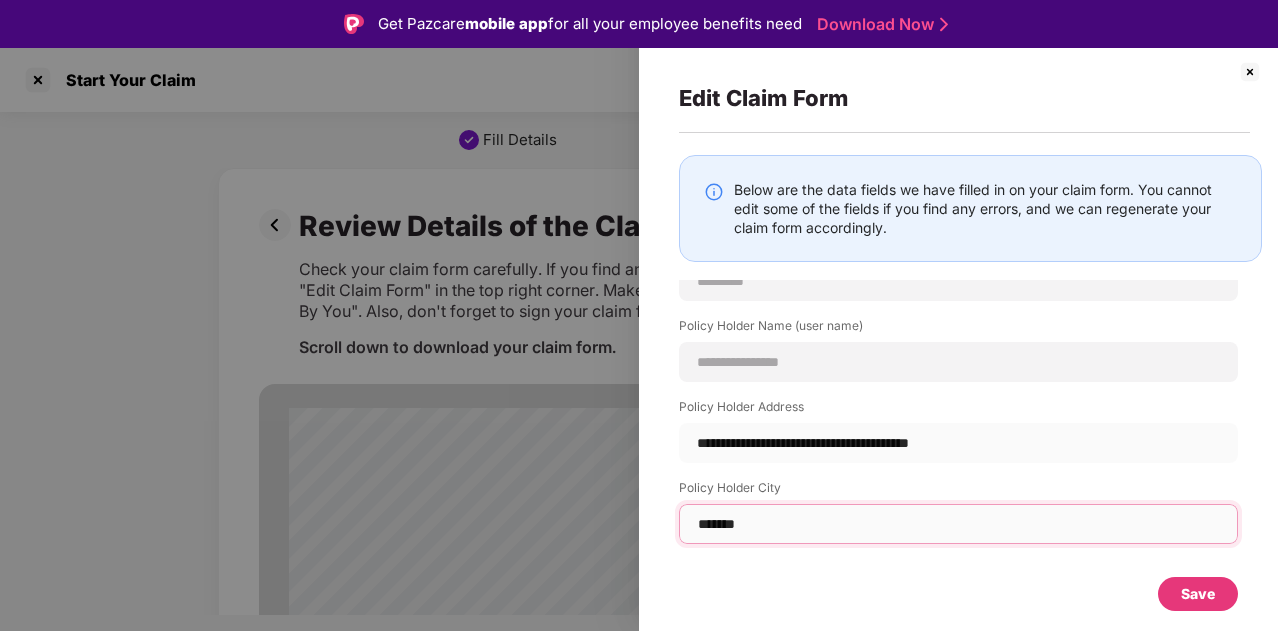 click on "*******" at bounding box center (958, 524) 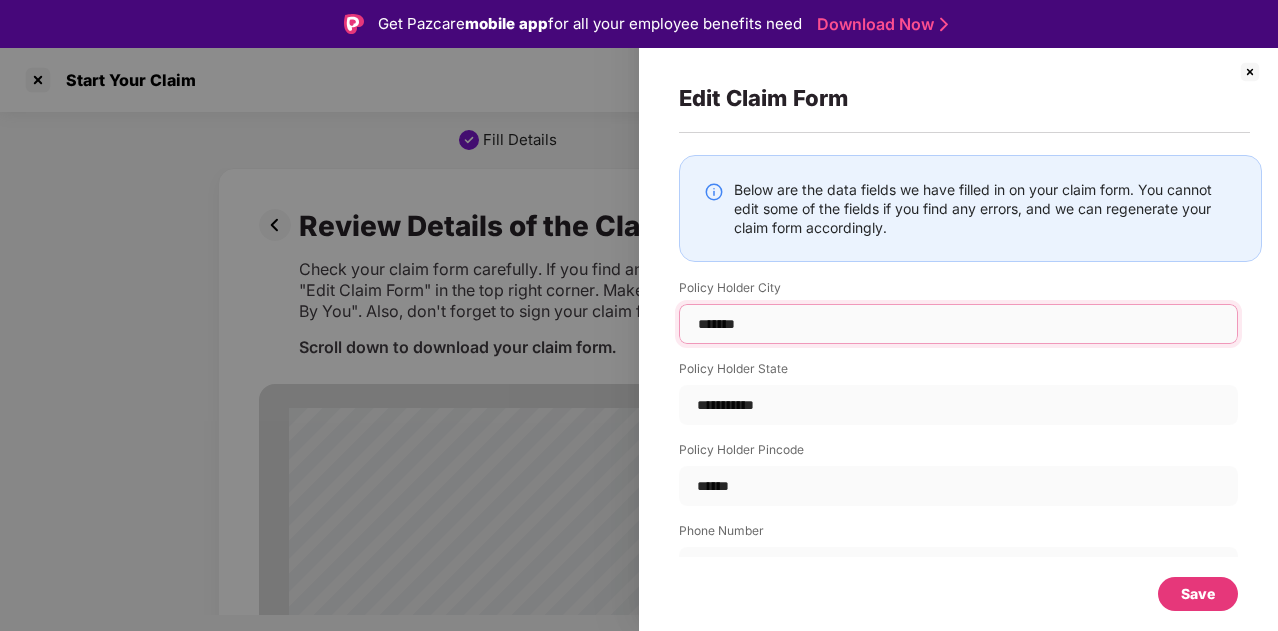 scroll, scrollTop: 1402, scrollLeft: 0, axis: vertical 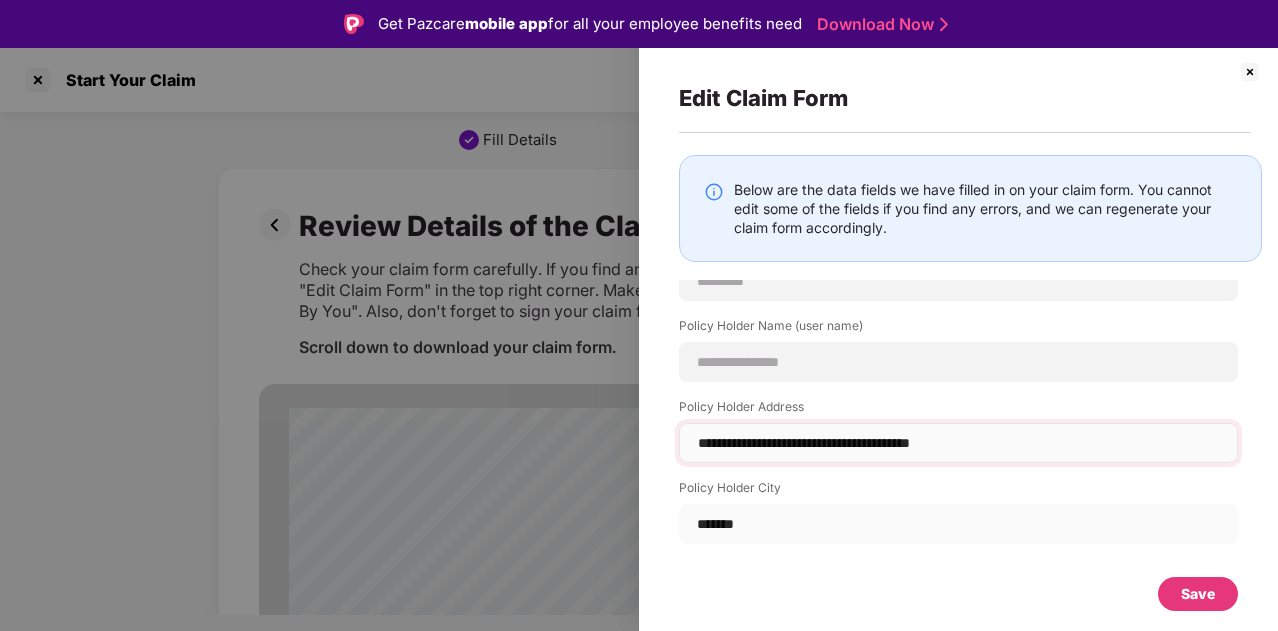 click on "**********" at bounding box center (958, 443) 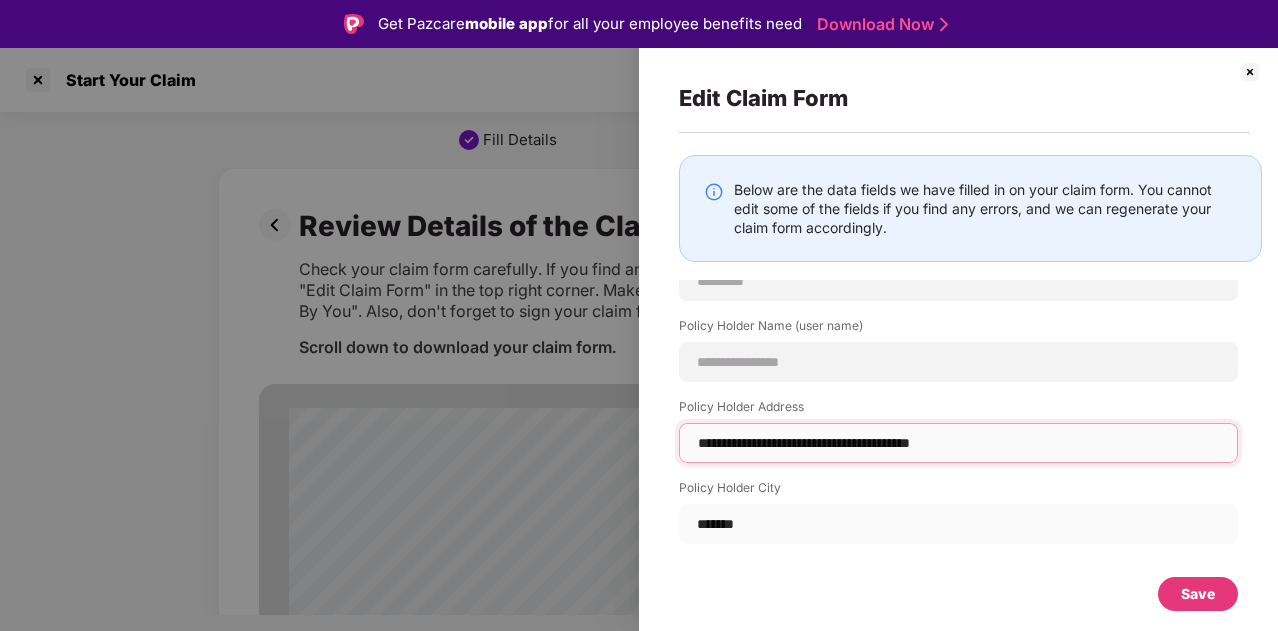 click on "**********" at bounding box center [958, 443] 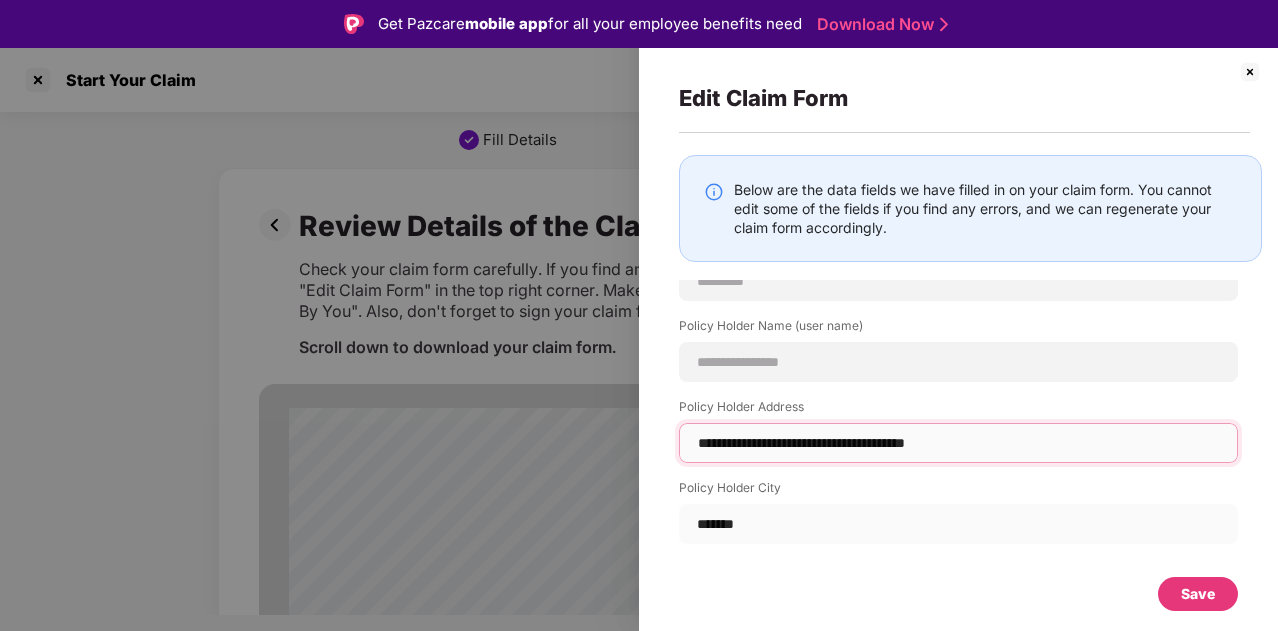 type on "**********" 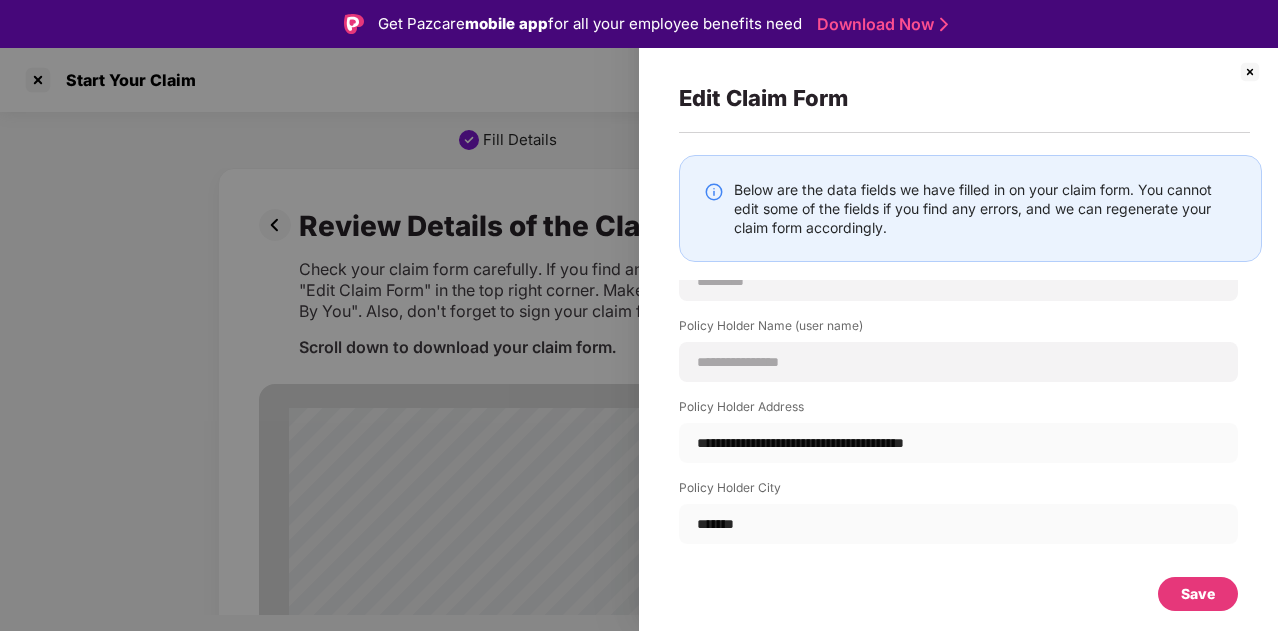 click on "Policy Holder City" at bounding box center (958, 491) 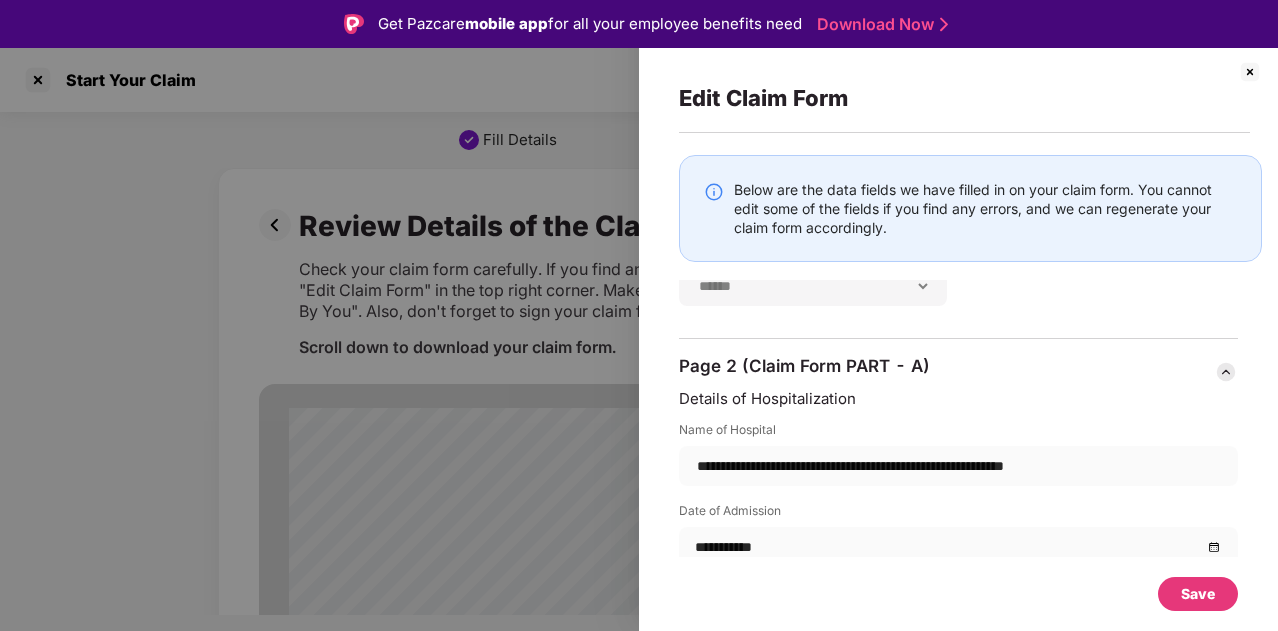 scroll, scrollTop: 2700, scrollLeft: 0, axis: vertical 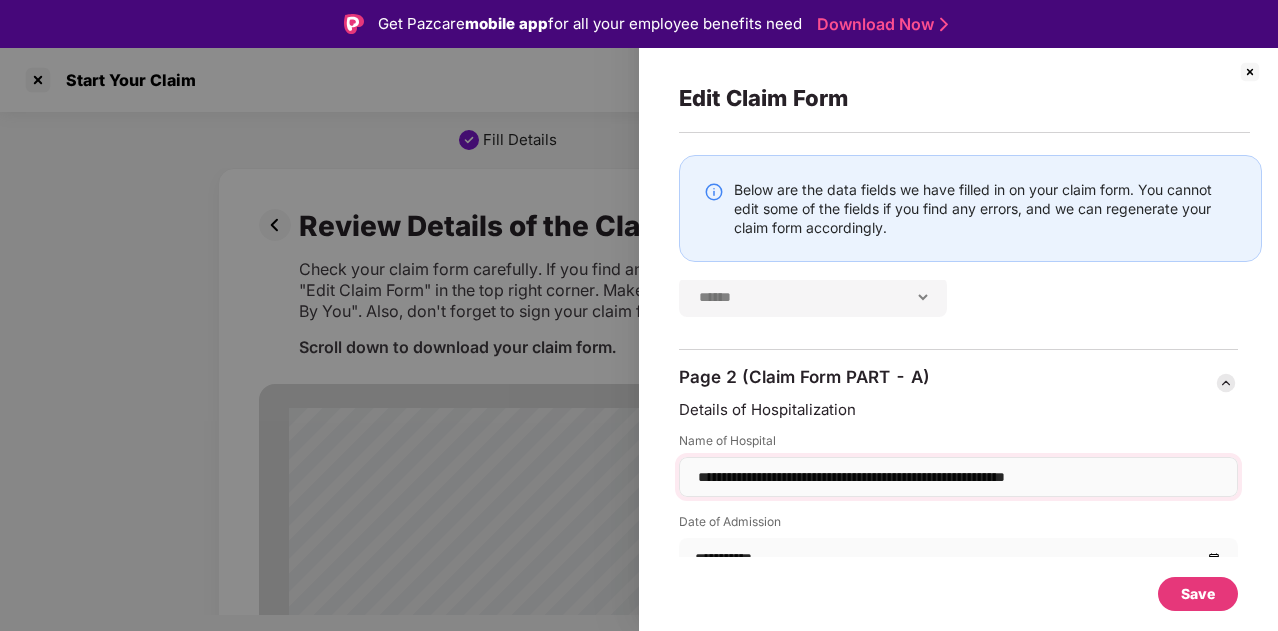 click on "**********" at bounding box center (958, 477) 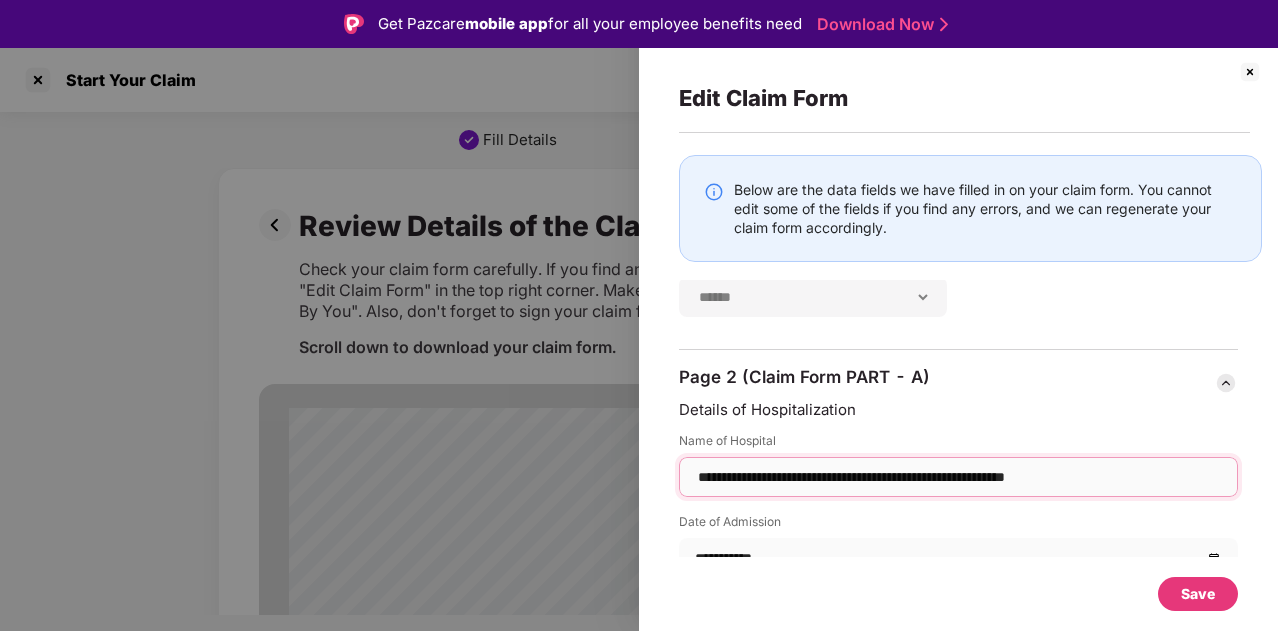 click on "**********" at bounding box center (958, 477) 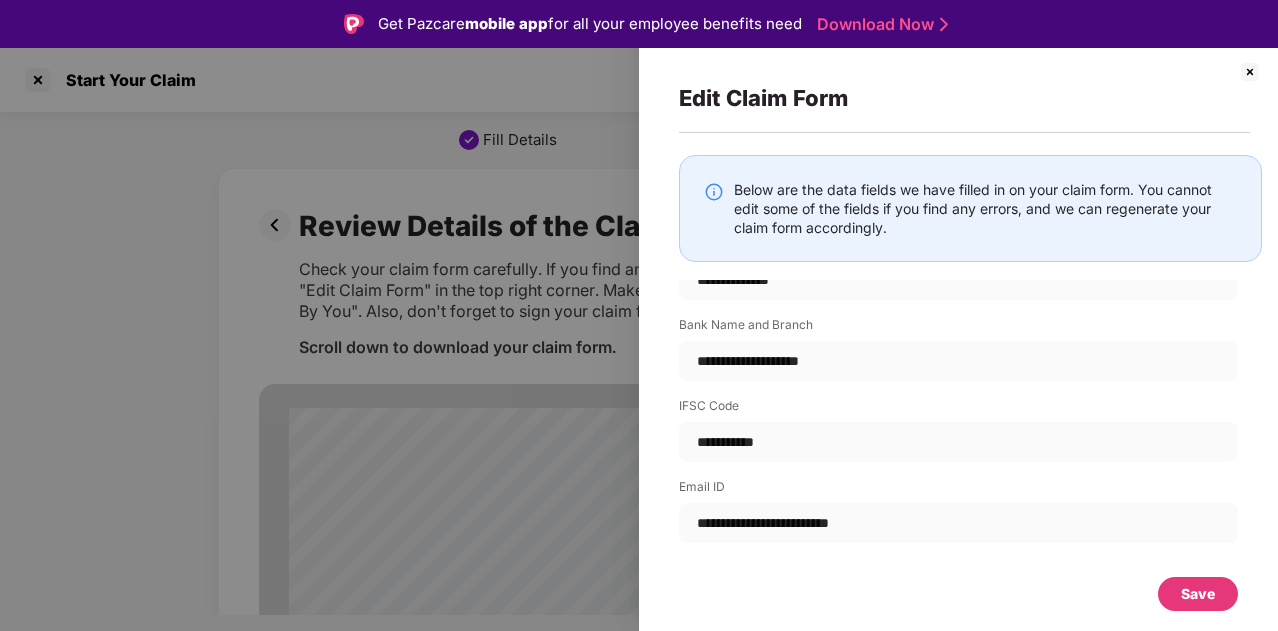 scroll, scrollTop: 3502, scrollLeft: 0, axis: vertical 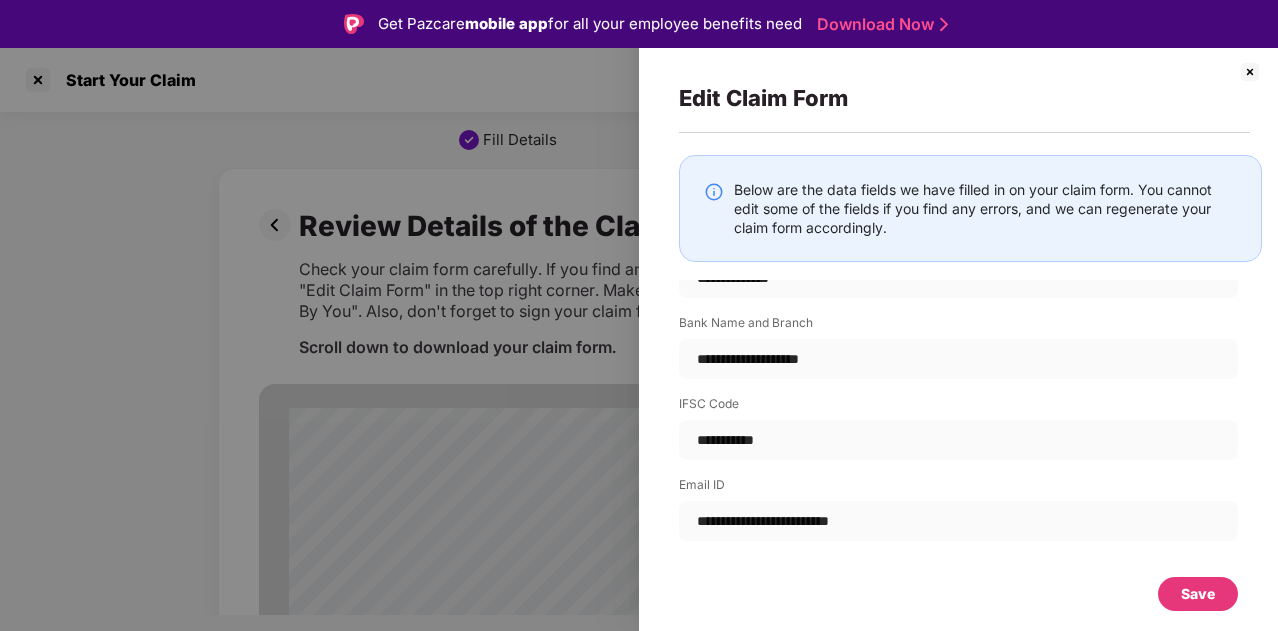 type on "**********" 